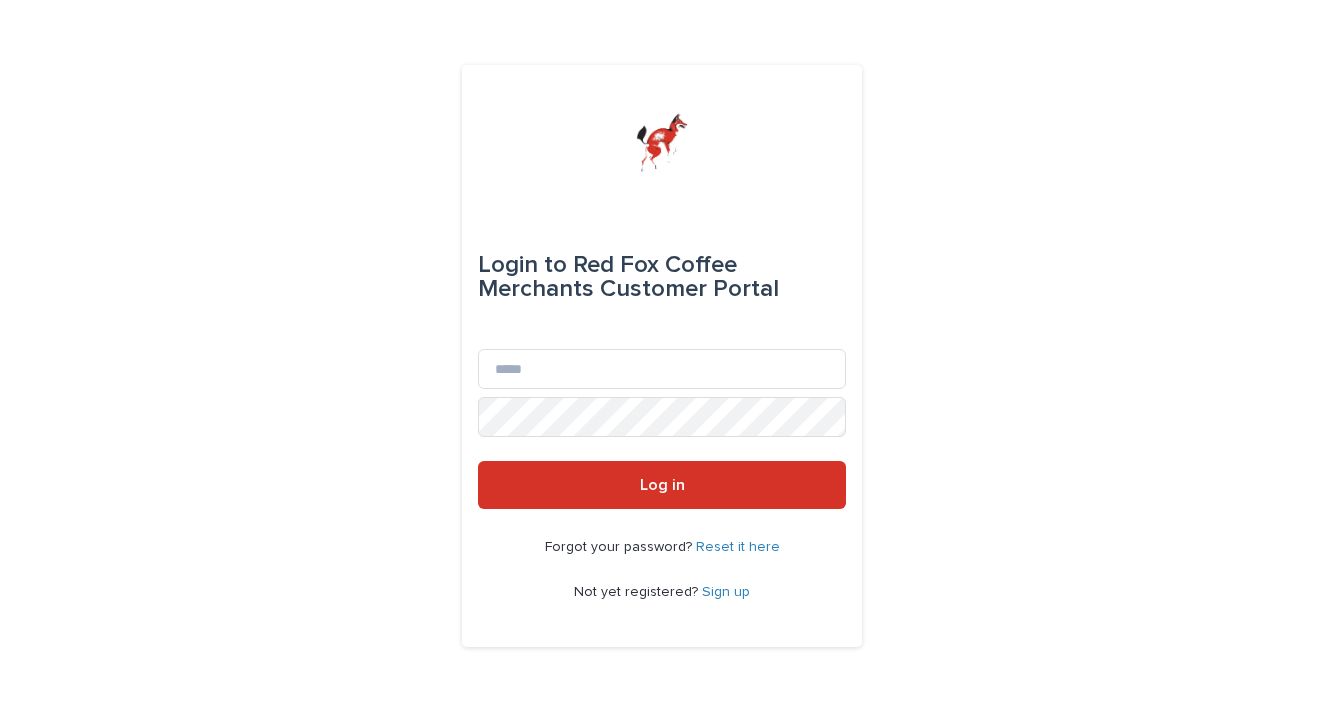 scroll, scrollTop: 0, scrollLeft: 0, axis: both 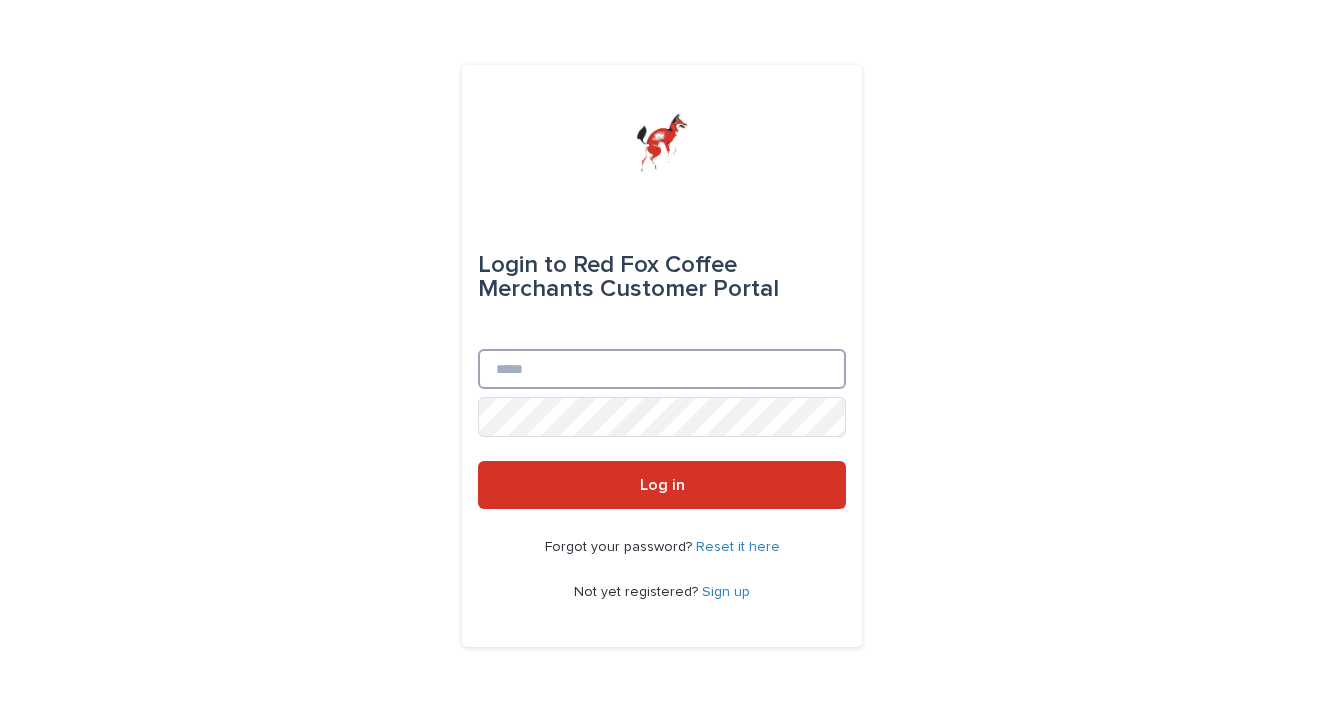 type on "**********" 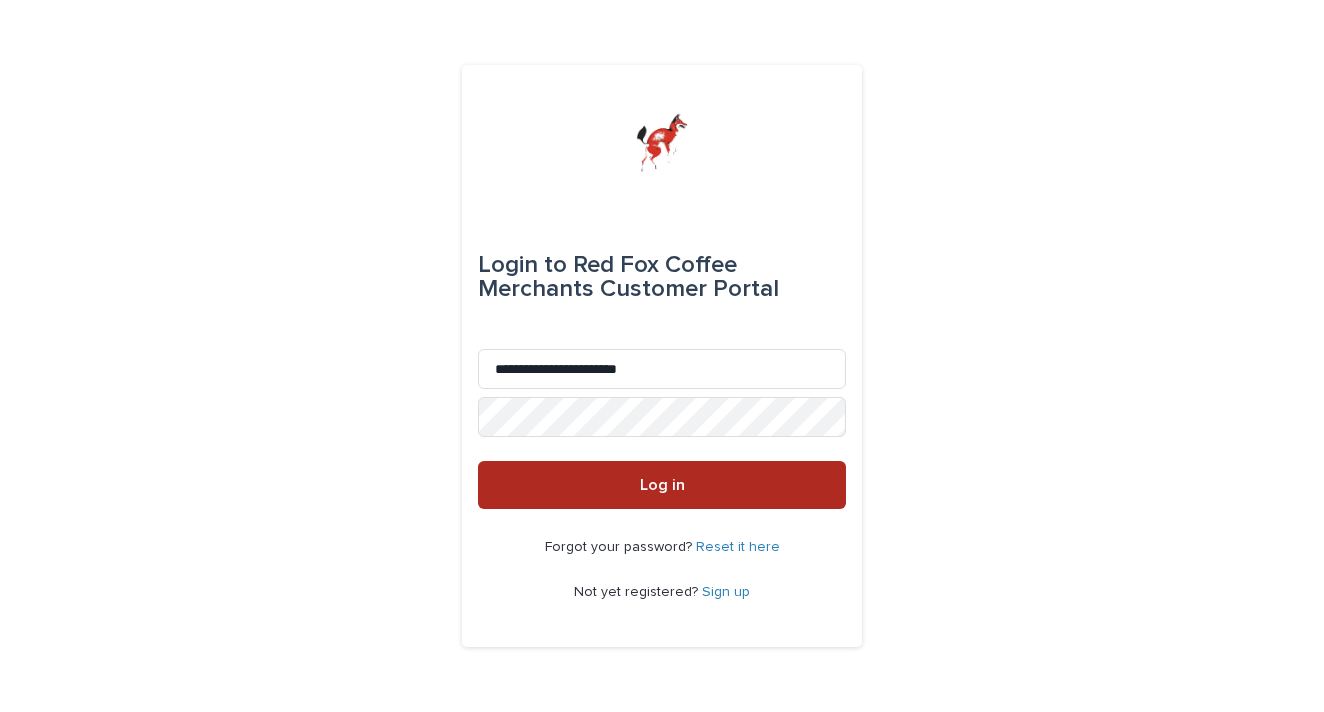 click on "Log in" at bounding box center [662, 485] 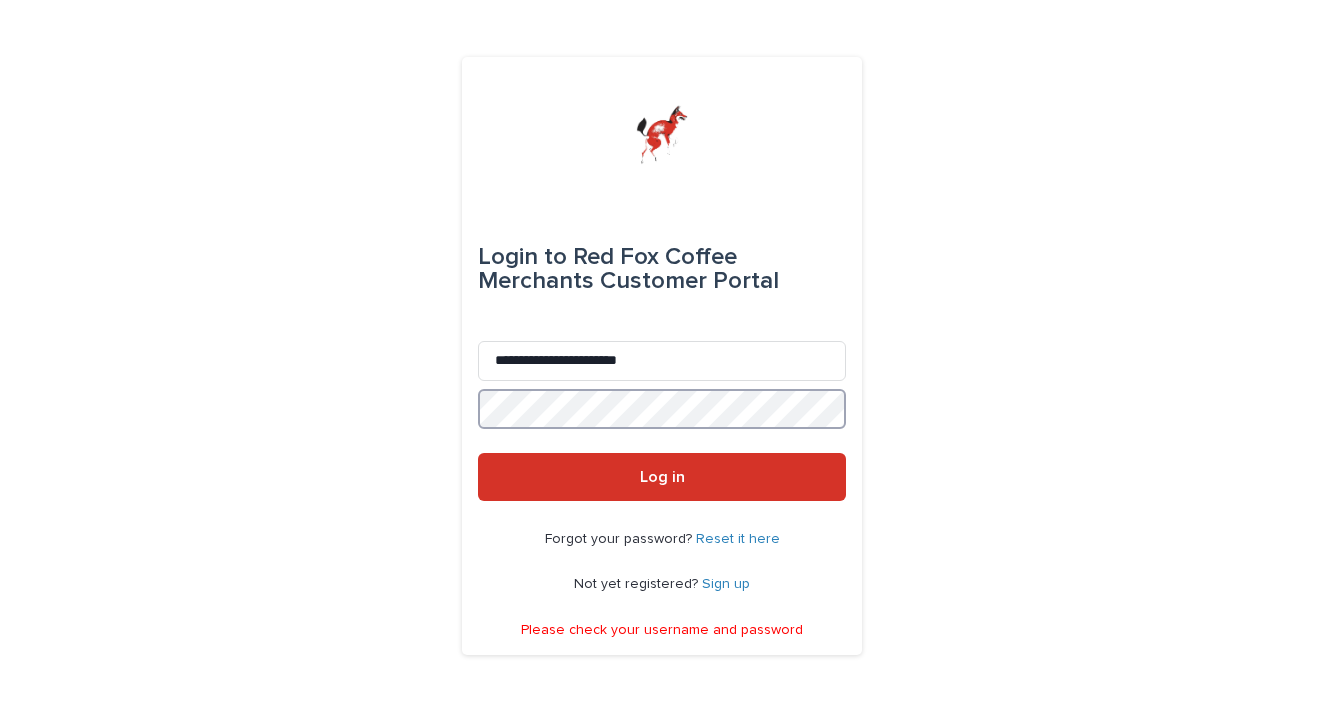 click on "Log in" at bounding box center (662, 477) 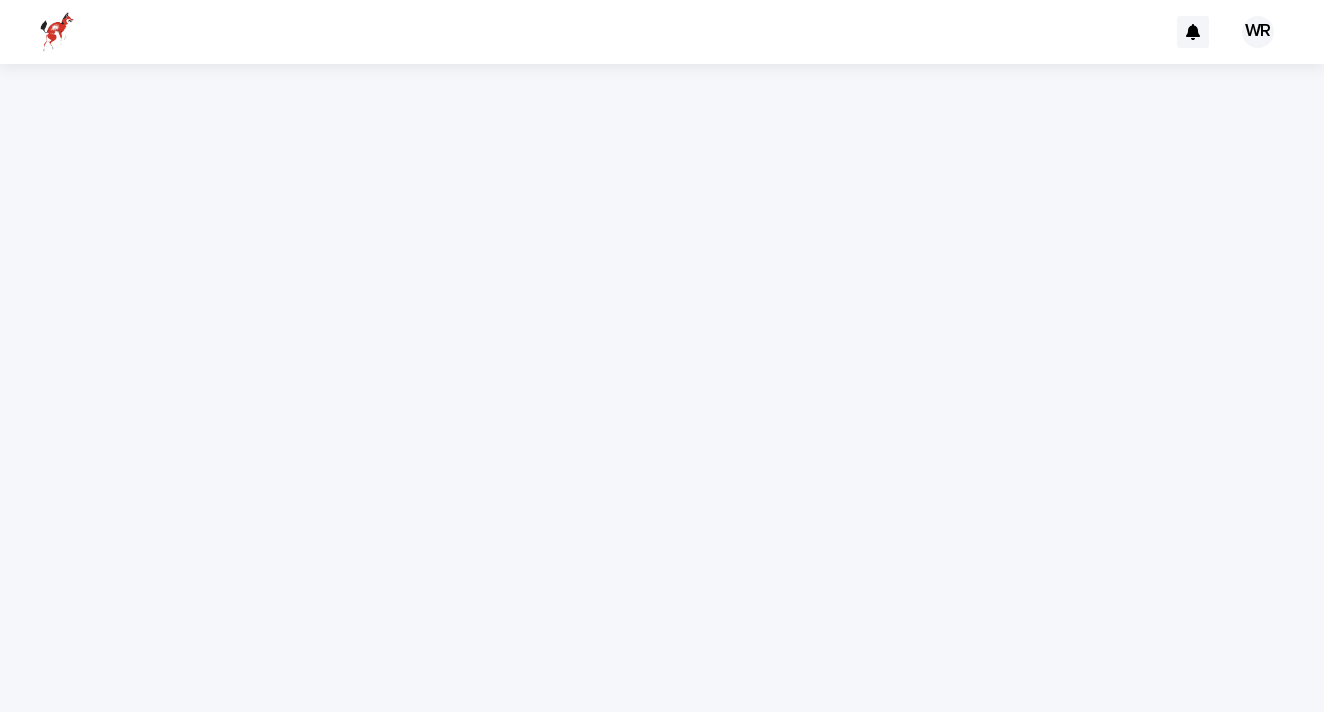 scroll, scrollTop: 0, scrollLeft: 0, axis: both 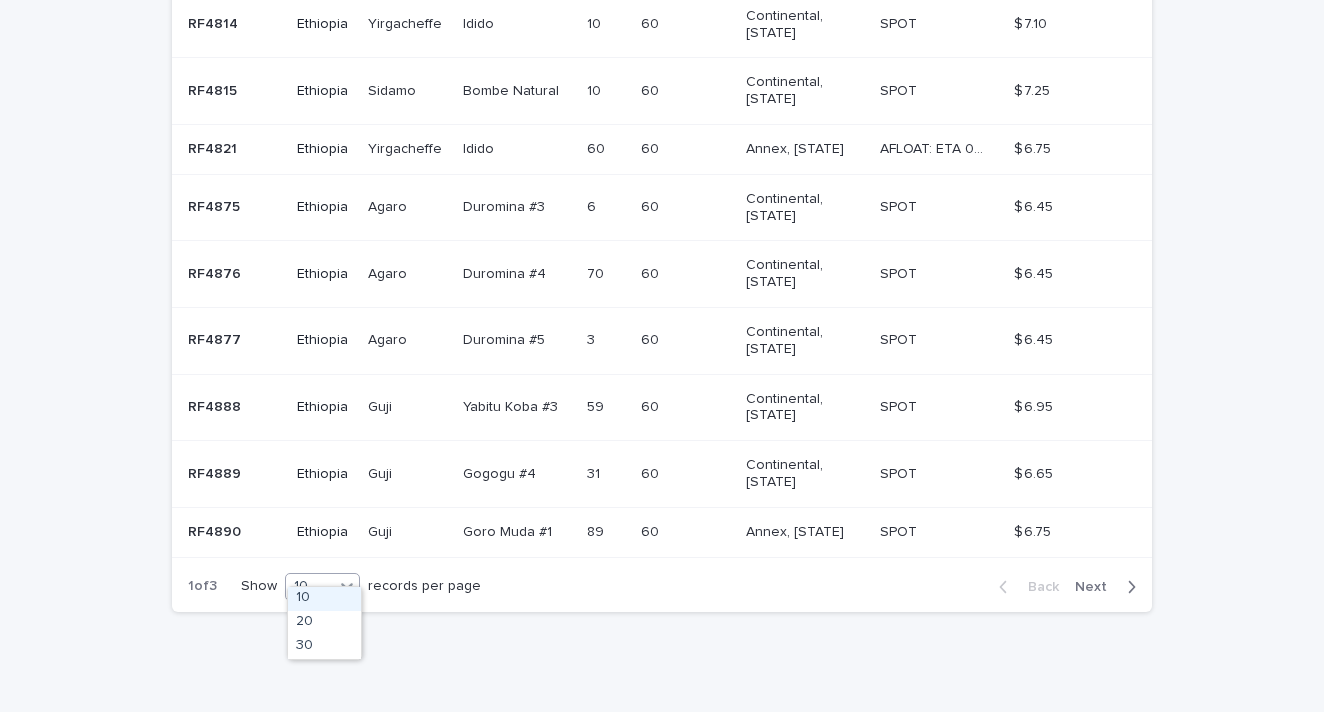 click on "10" at bounding box center [310, 586] 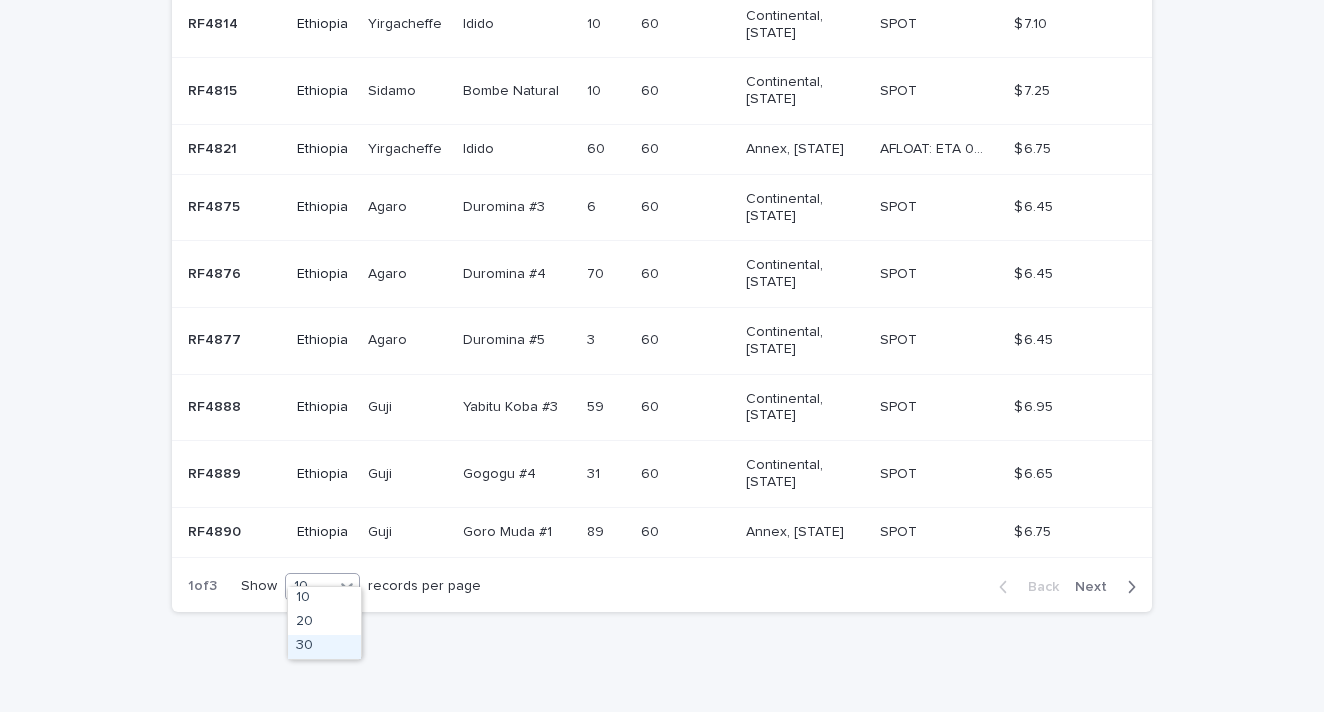 click on "30" at bounding box center [324, 647] 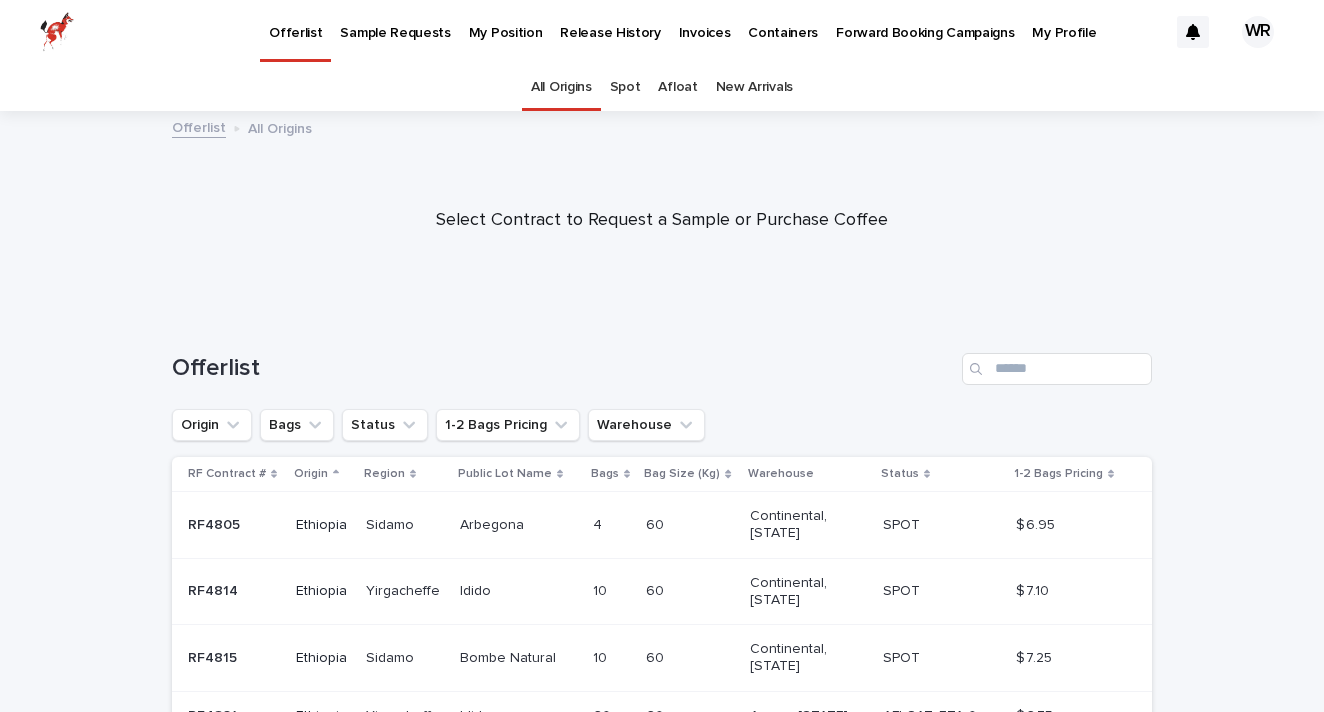 scroll, scrollTop: 0, scrollLeft: 0, axis: both 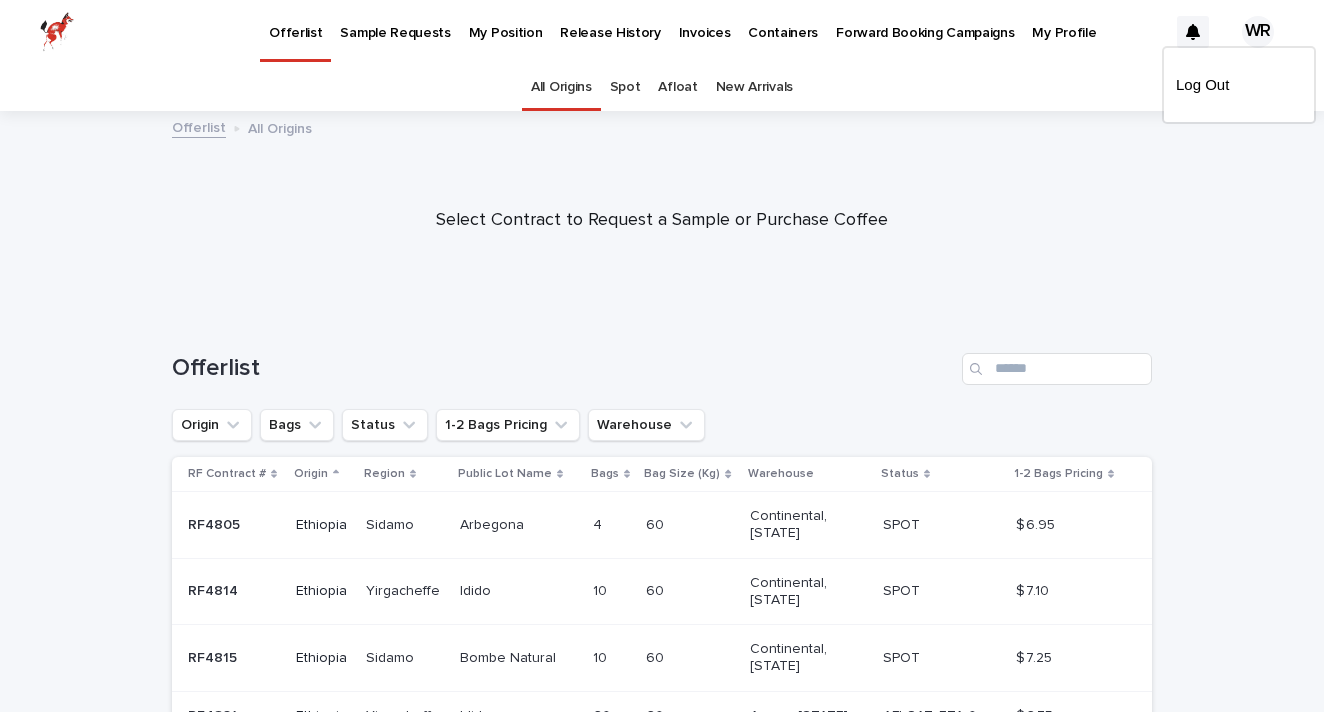 click on "Select Contract to Request a Sample or Purchase Coffee" at bounding box center [662, 221] 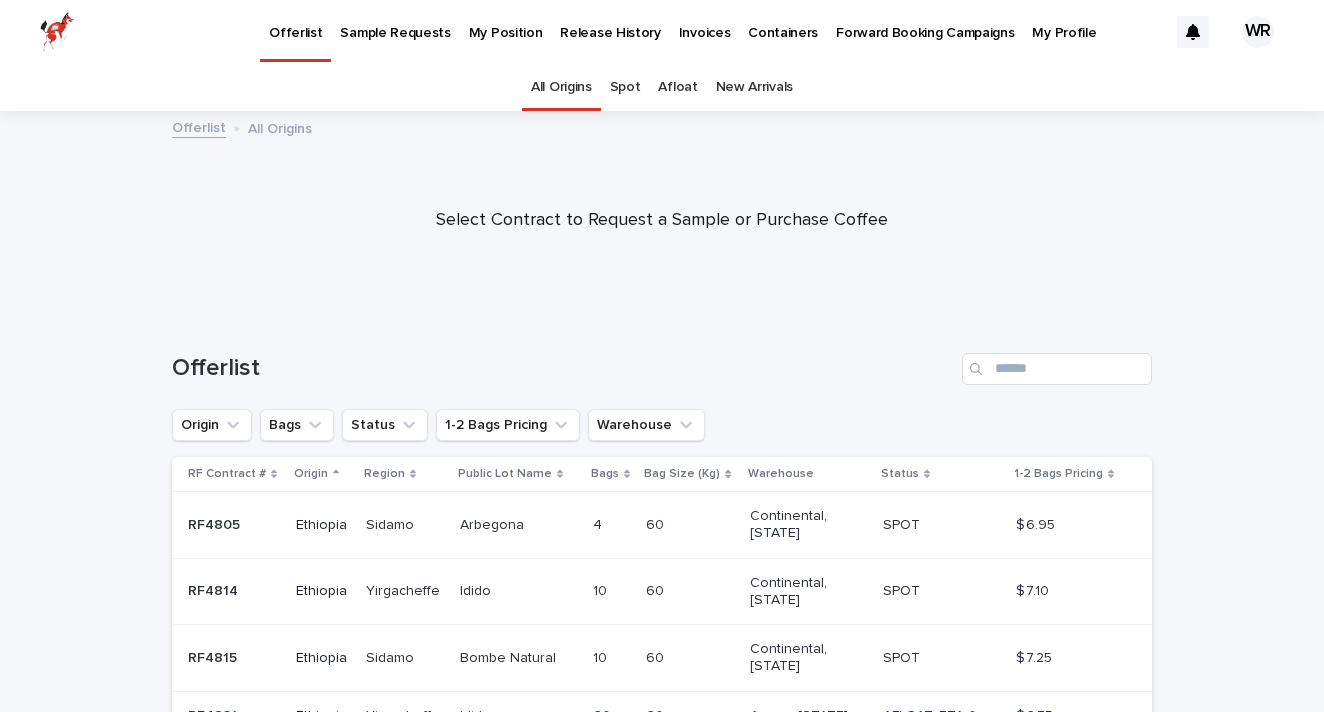 click on "My Profile" at bounding box center (1064, 21) 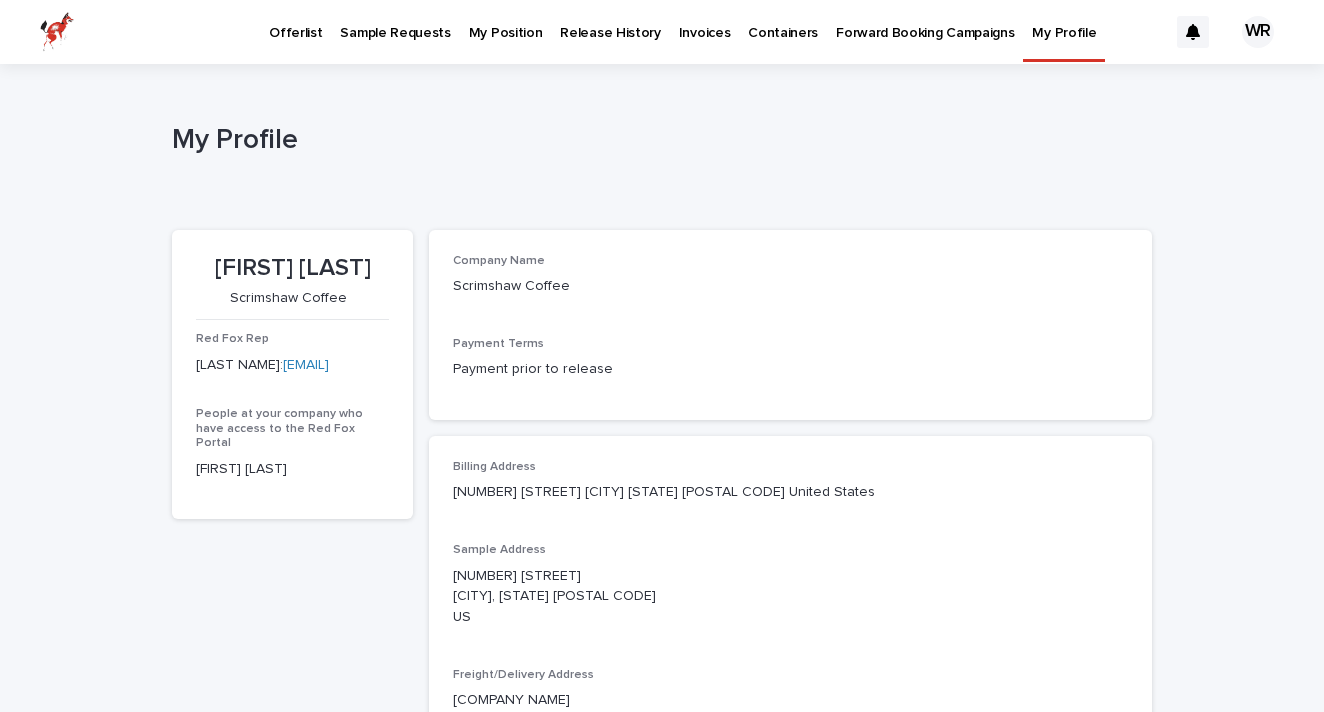 scroll, scrollTop: 0, scrollLeft: 0, axis: both 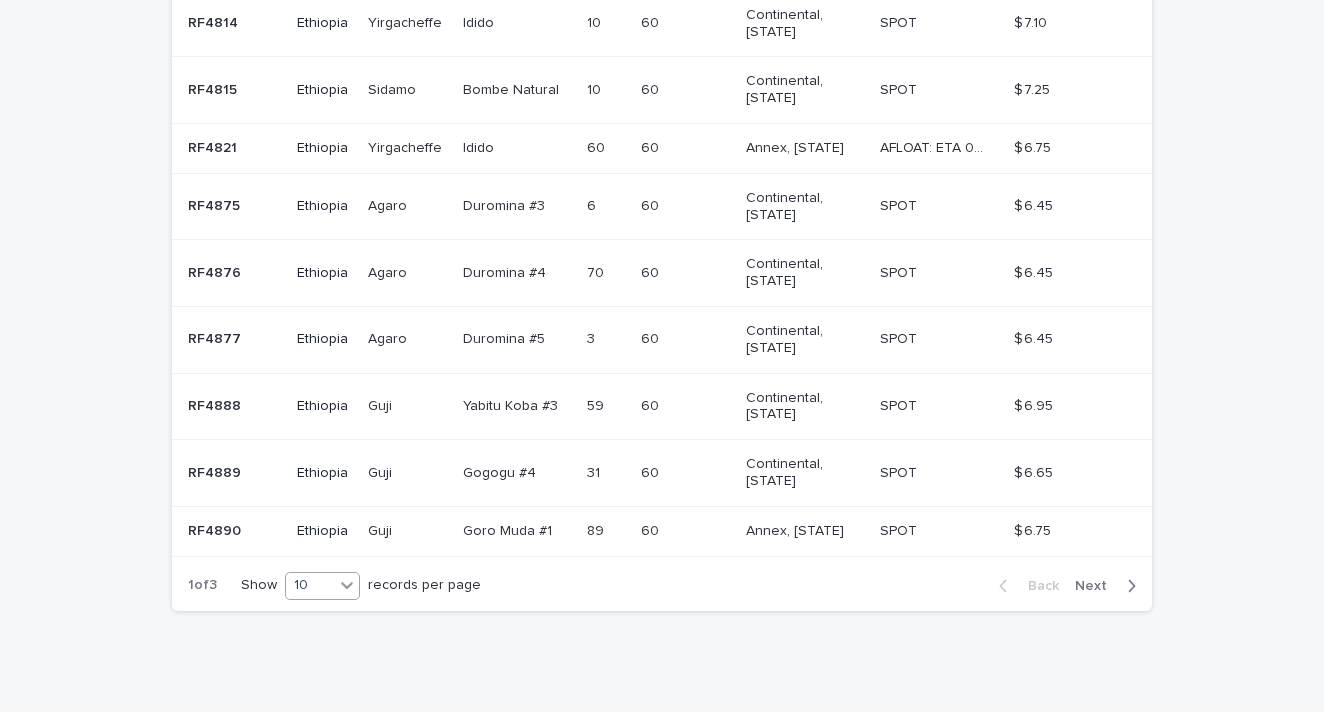 click on "10" at bounding box center (322, 586) 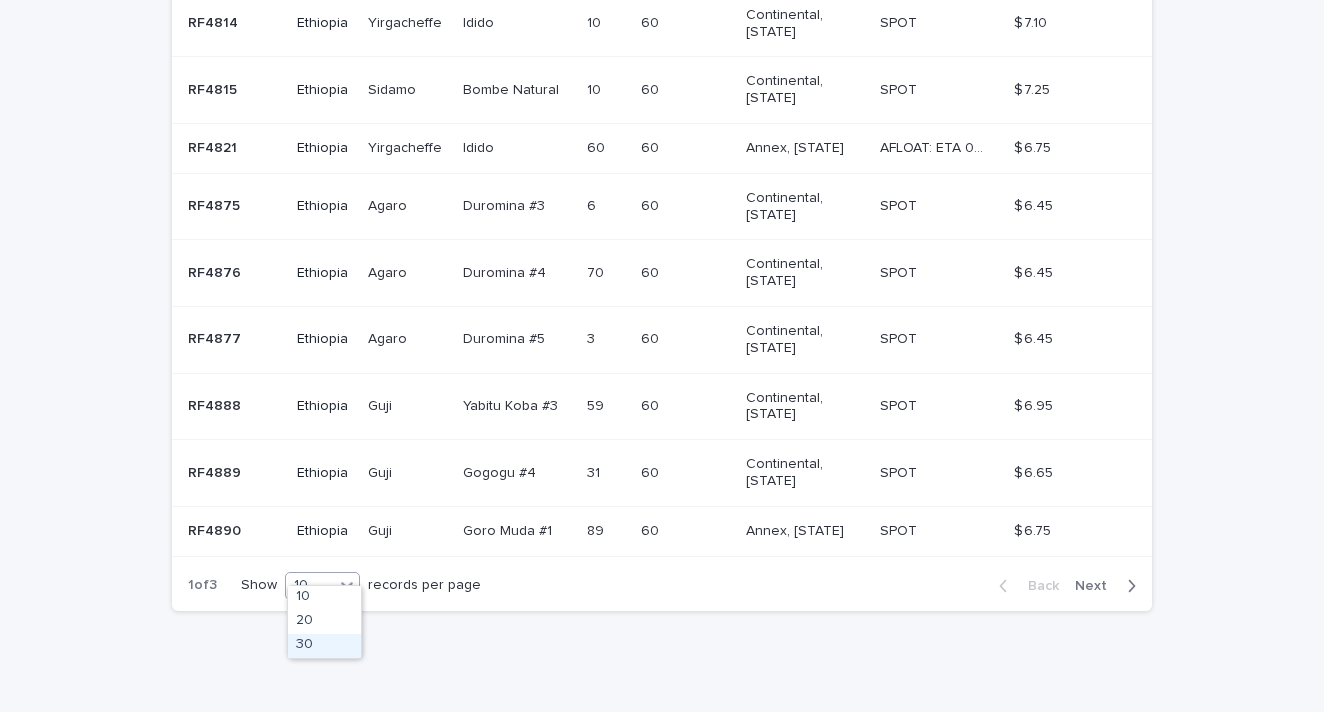 click on "30" at bounding box center (324, 646) 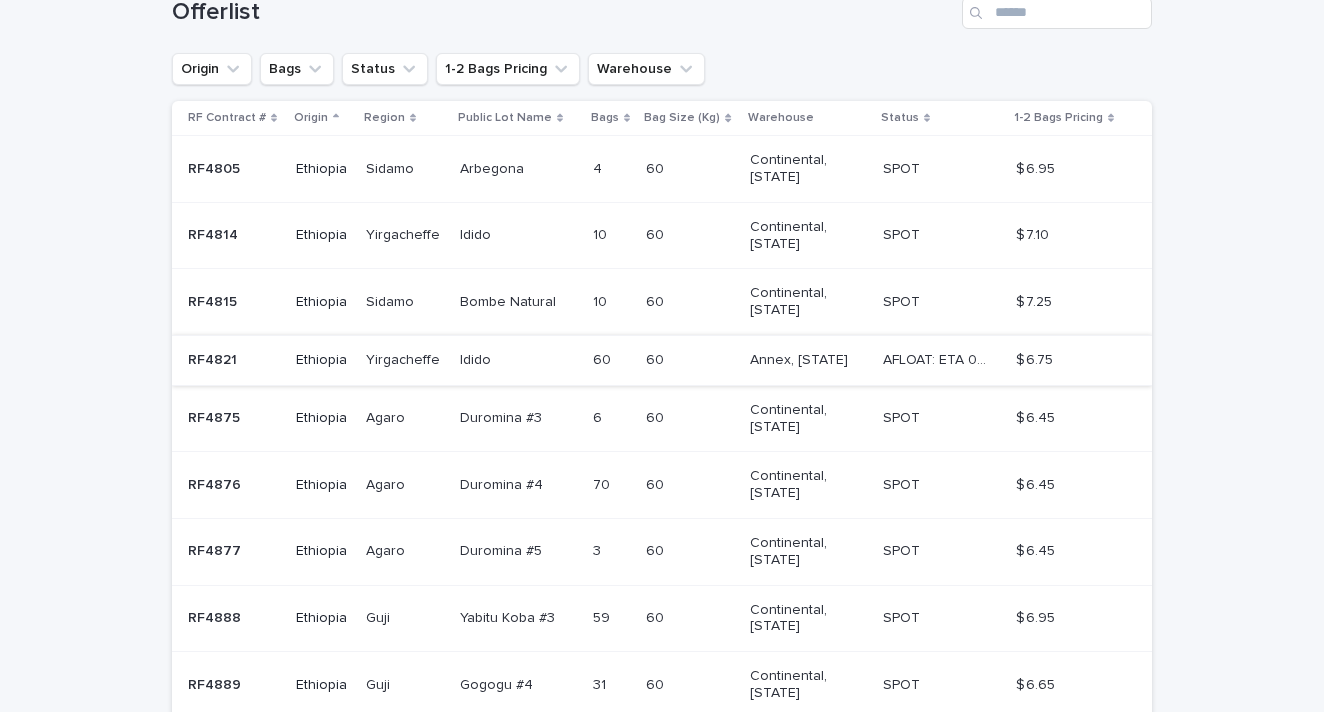 scroll, scrollTop: 357, scrollLeft: 0, axis: vertical 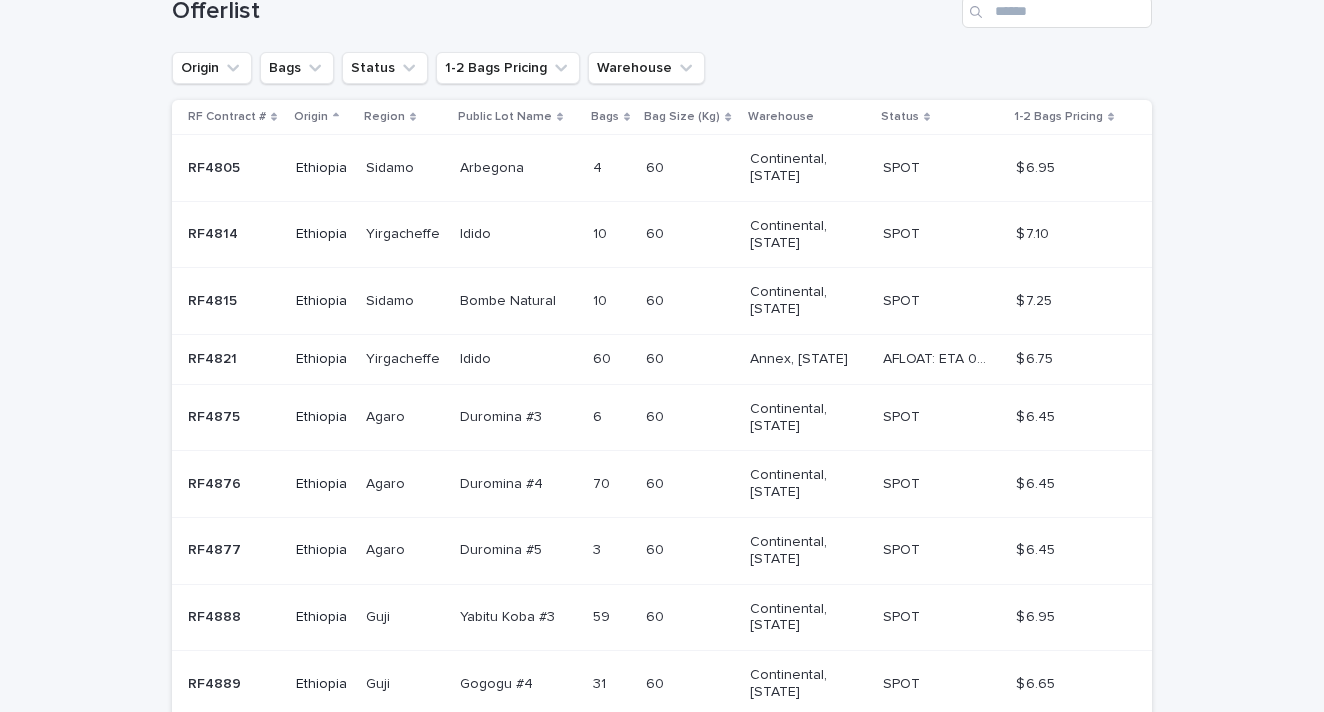 click on "RF4876" at bounding box center (216, 482) 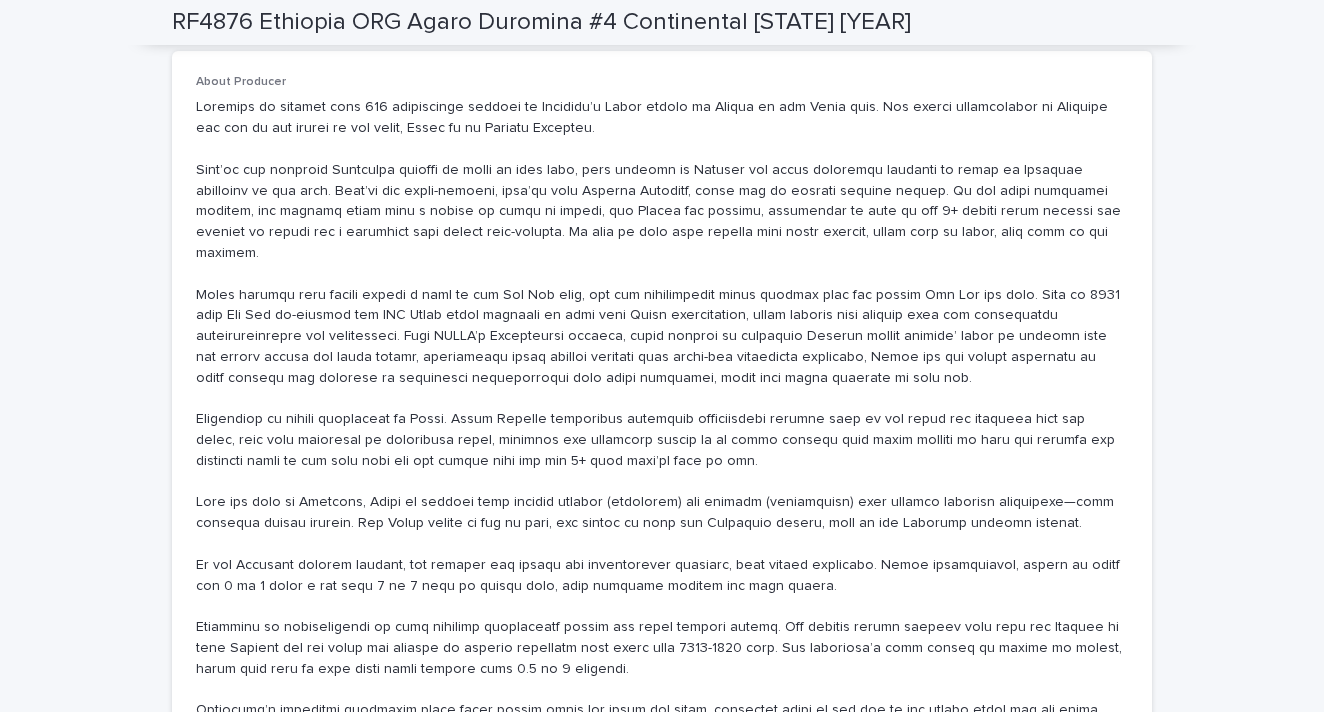 scroll, scrollTop: 1382, scrollLeft: 0, axis: vertical 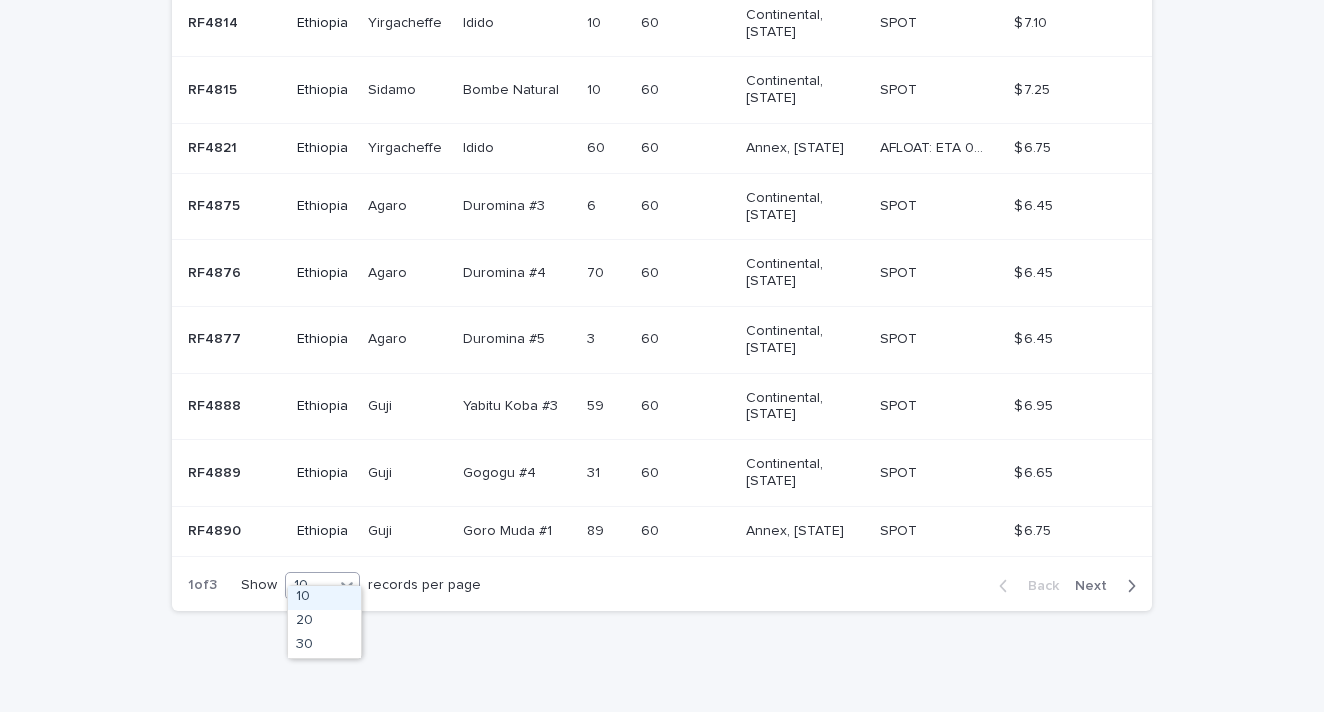 click on "10" at bounding box center (310, 585) 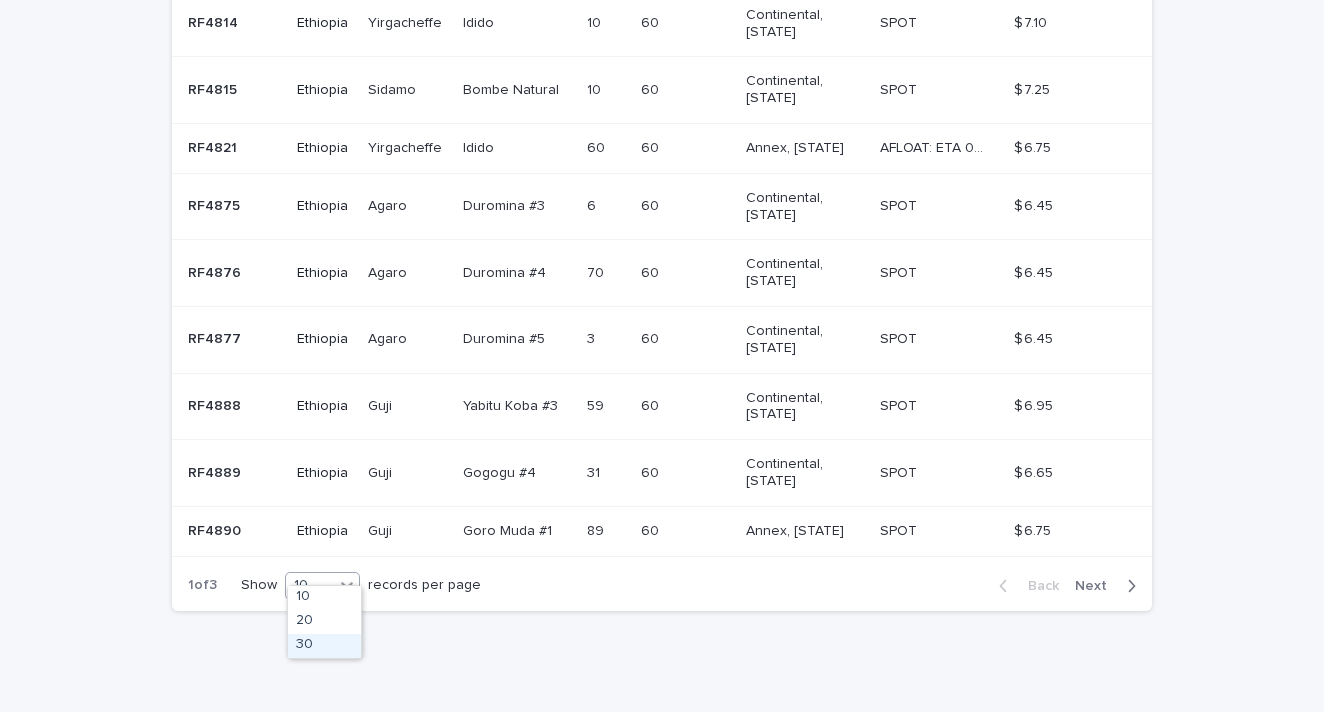 click on "30" at bounding box center (324, 646) 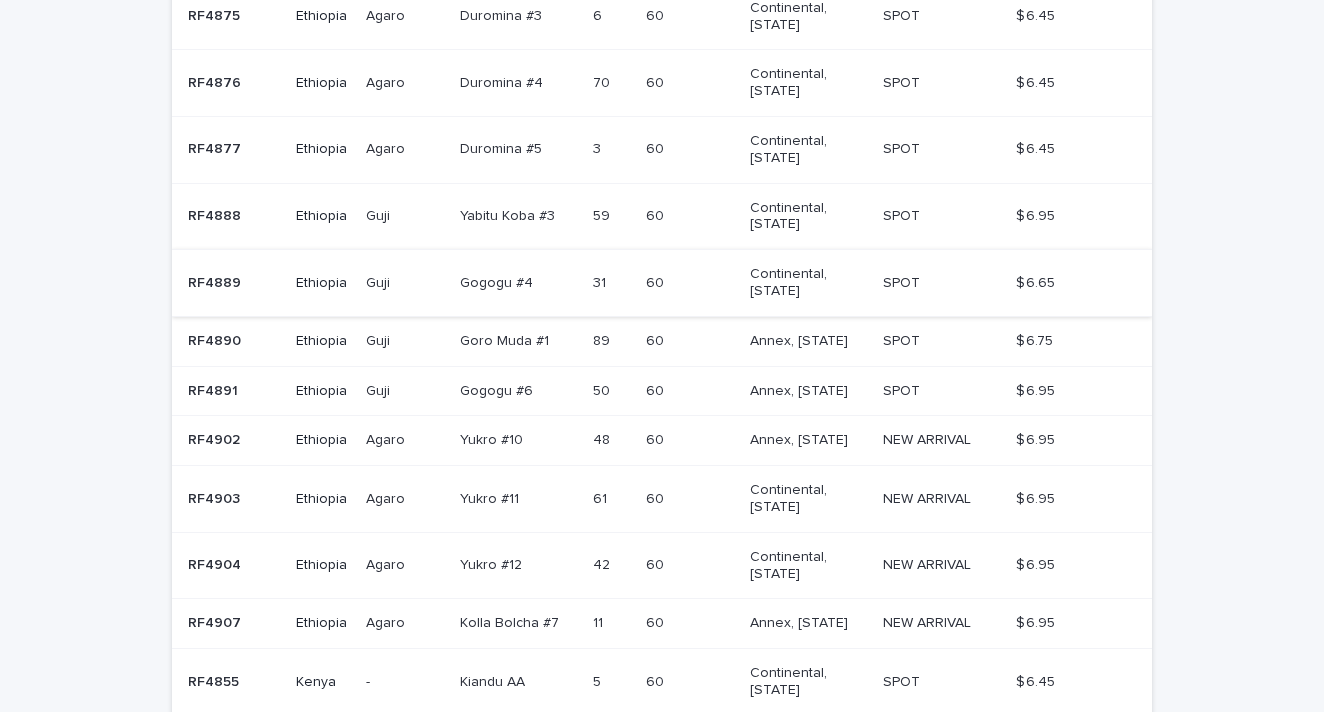 scroll, scrollTop: 720, scrollLeft: 0, axis: vertical 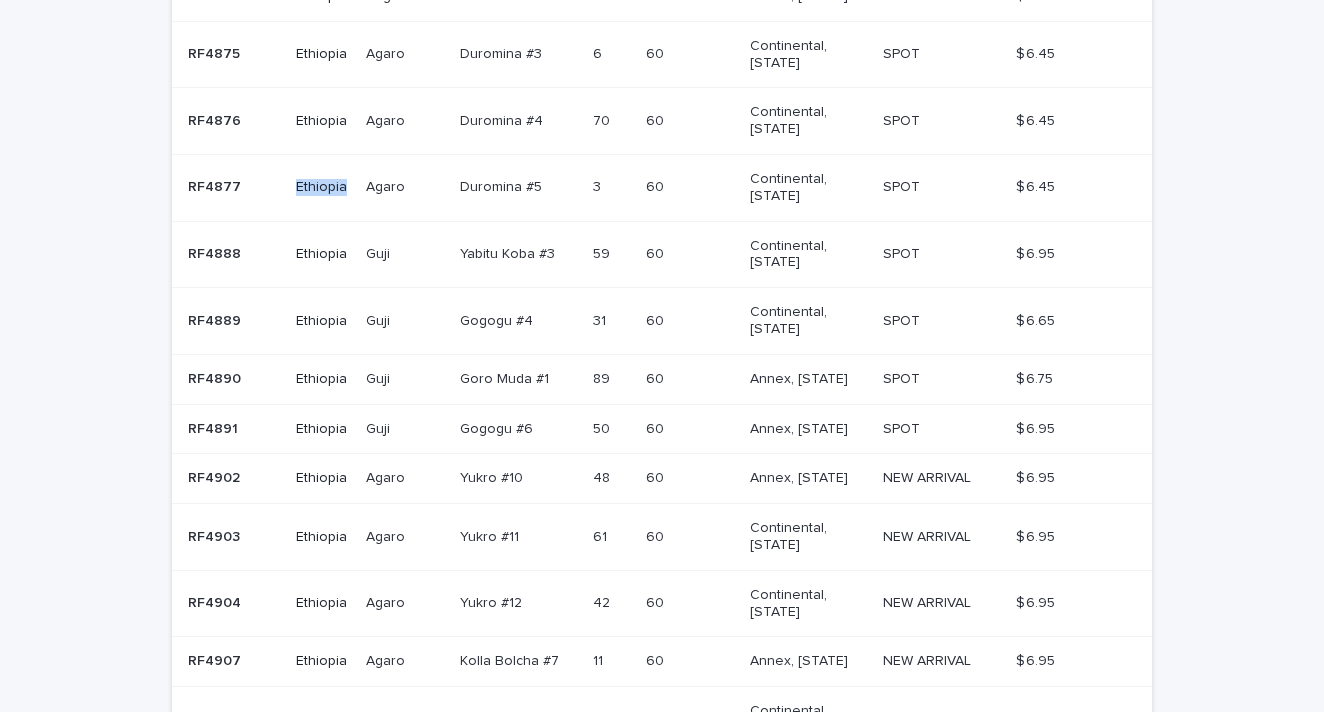 click on "Ethiopia" at bounding box center [323, 187] 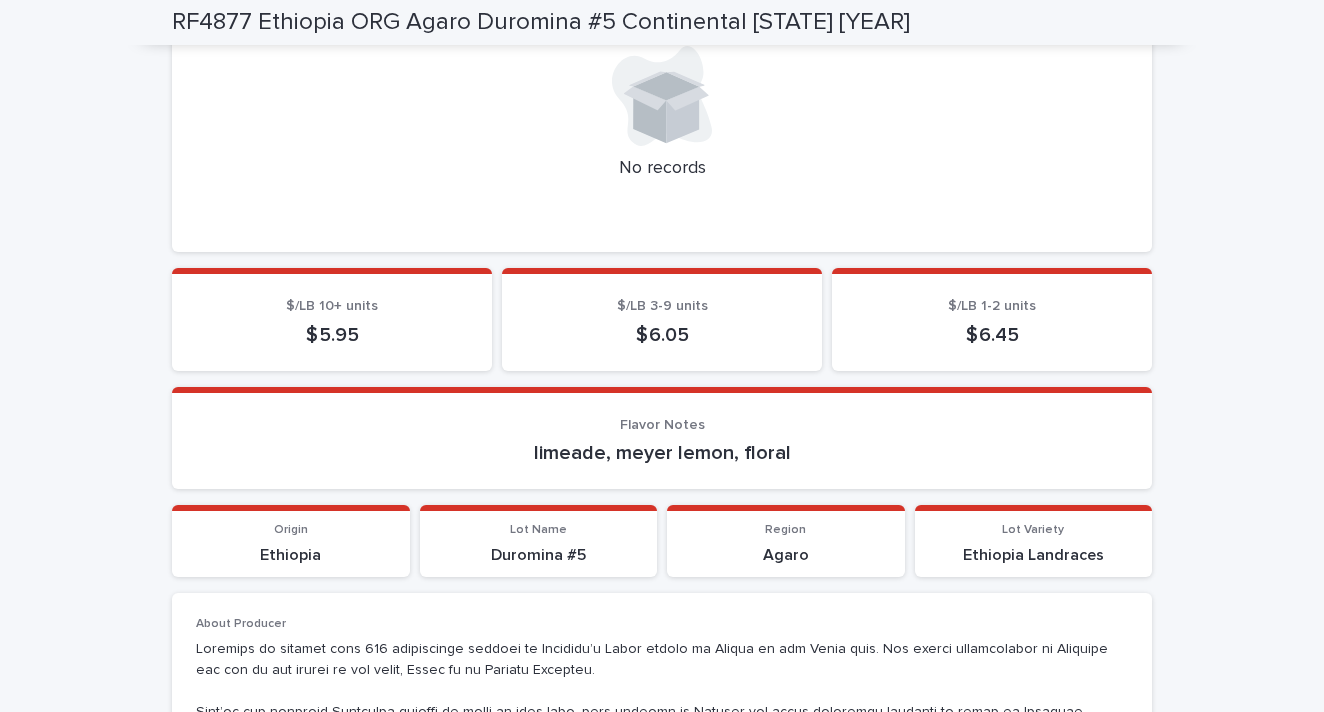 scroll, scrollTop: 801, scrollLeft: 0, axis: vertical 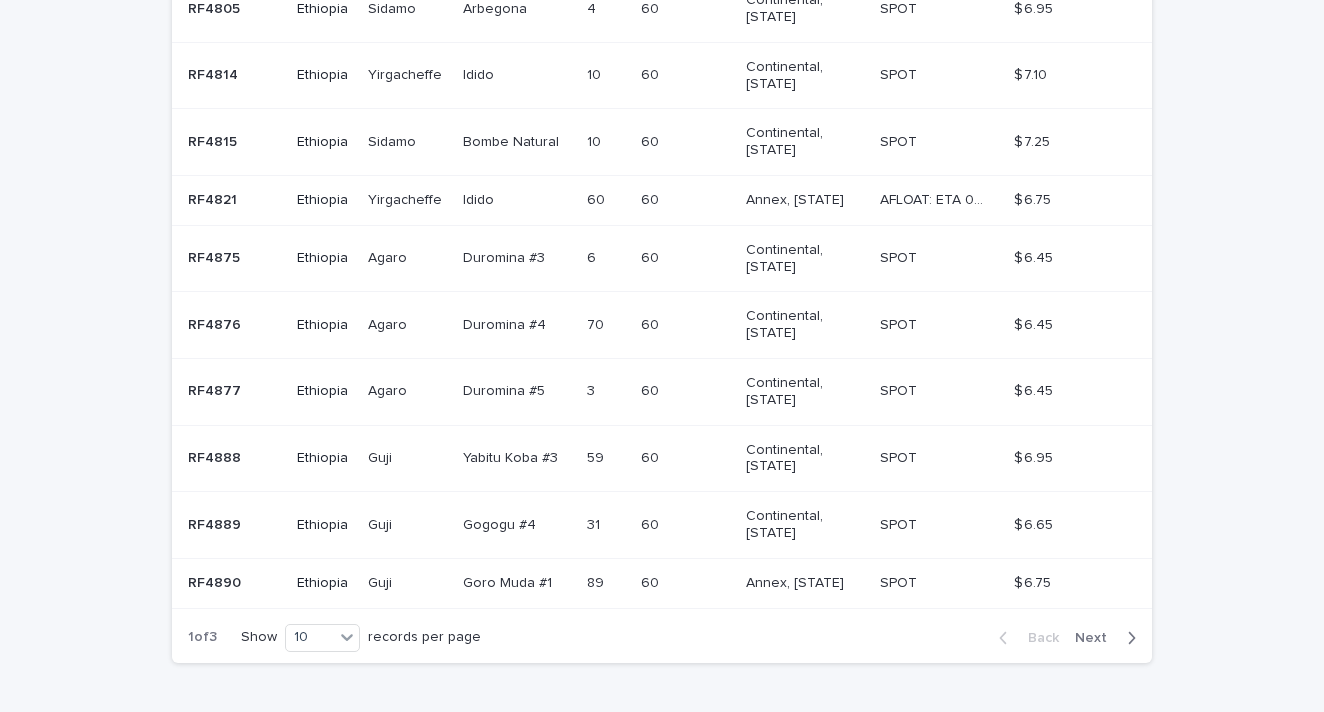 click on "Ethiopia" at bounding box center [324, 523] 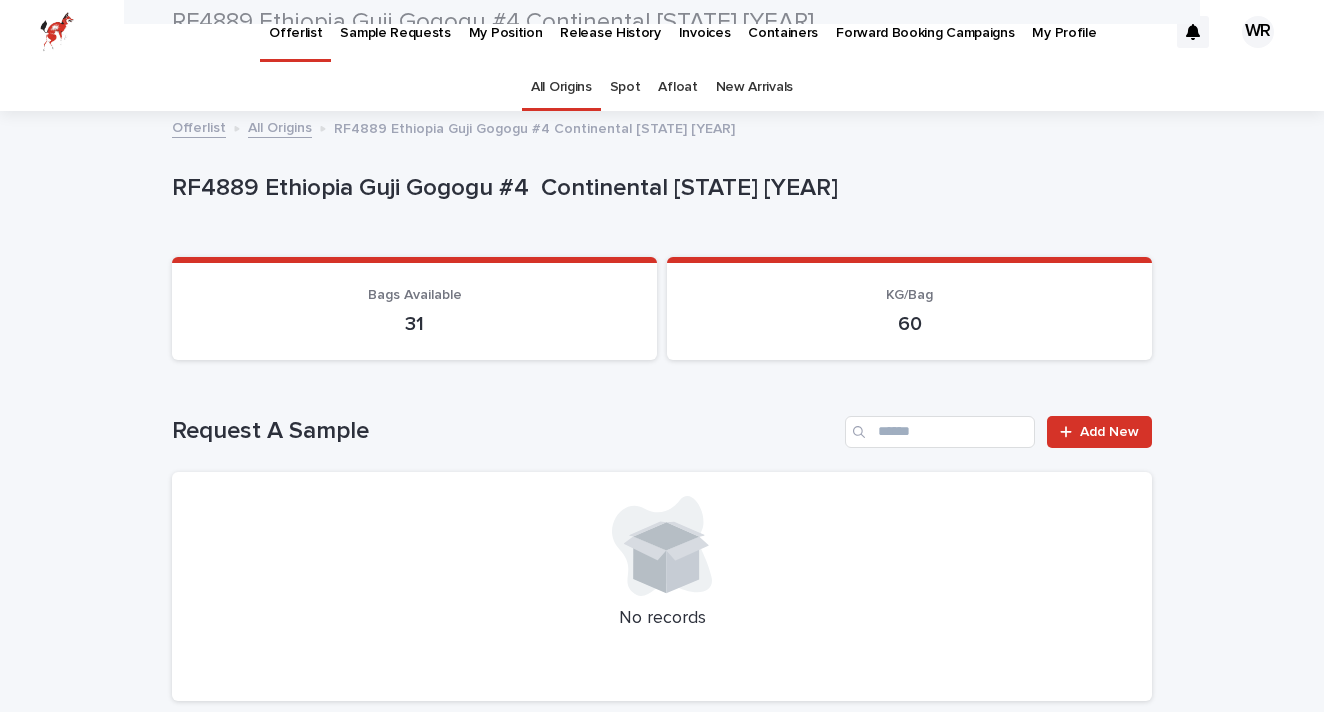 scroll, scrollTop: 0, scrollLeft: 0, axis: both 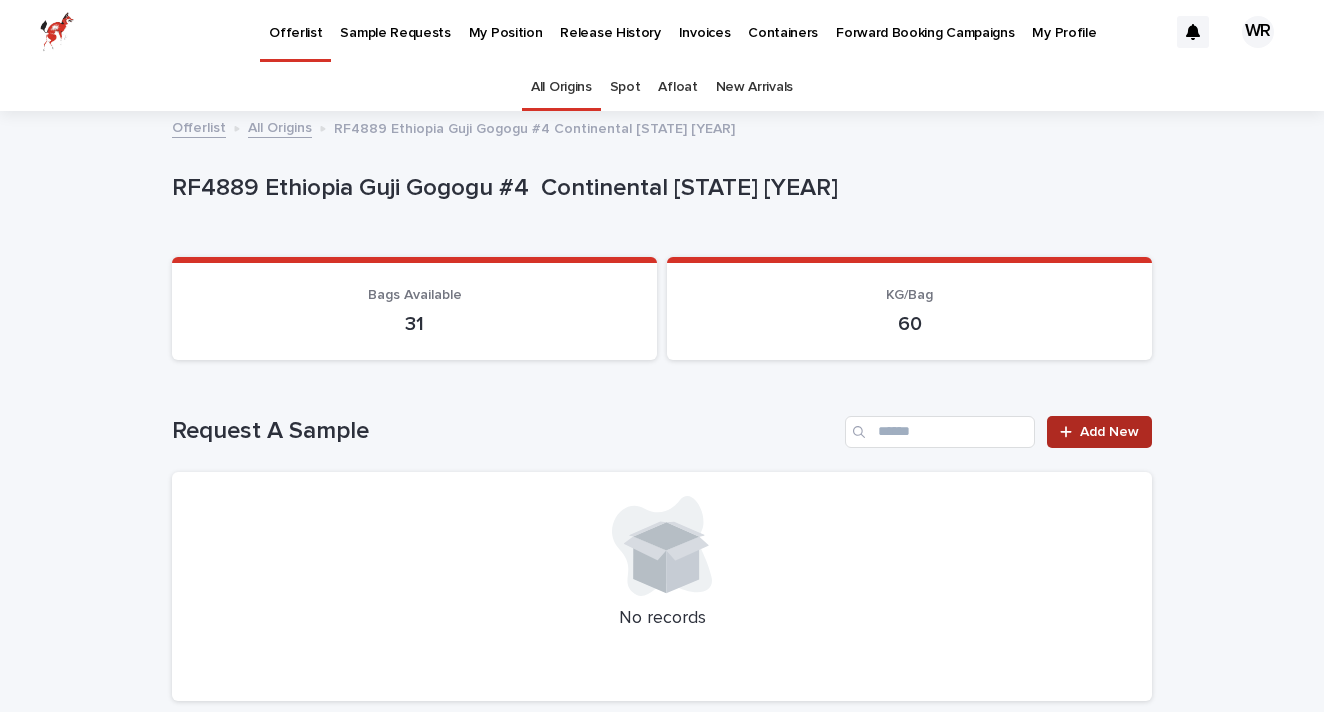 click on "Add New" at bounding box center (1109, 432) 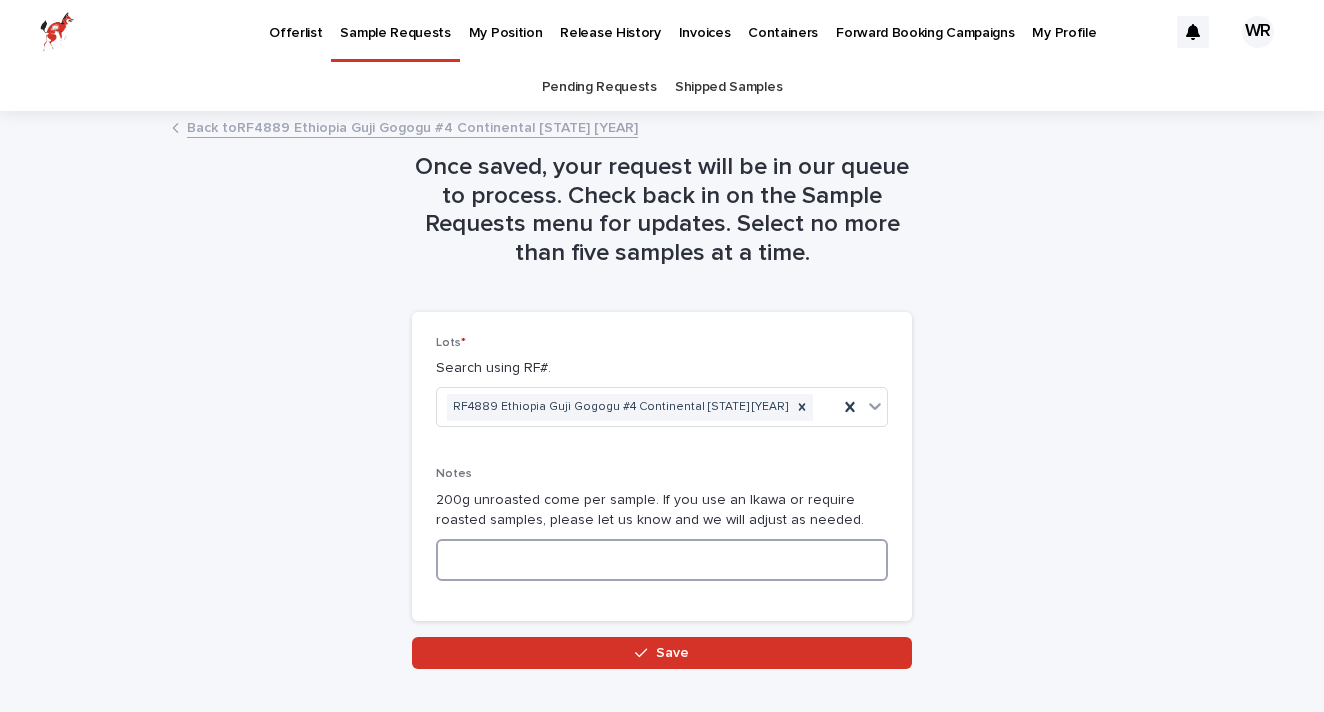 click at bounding box center [662, 560] 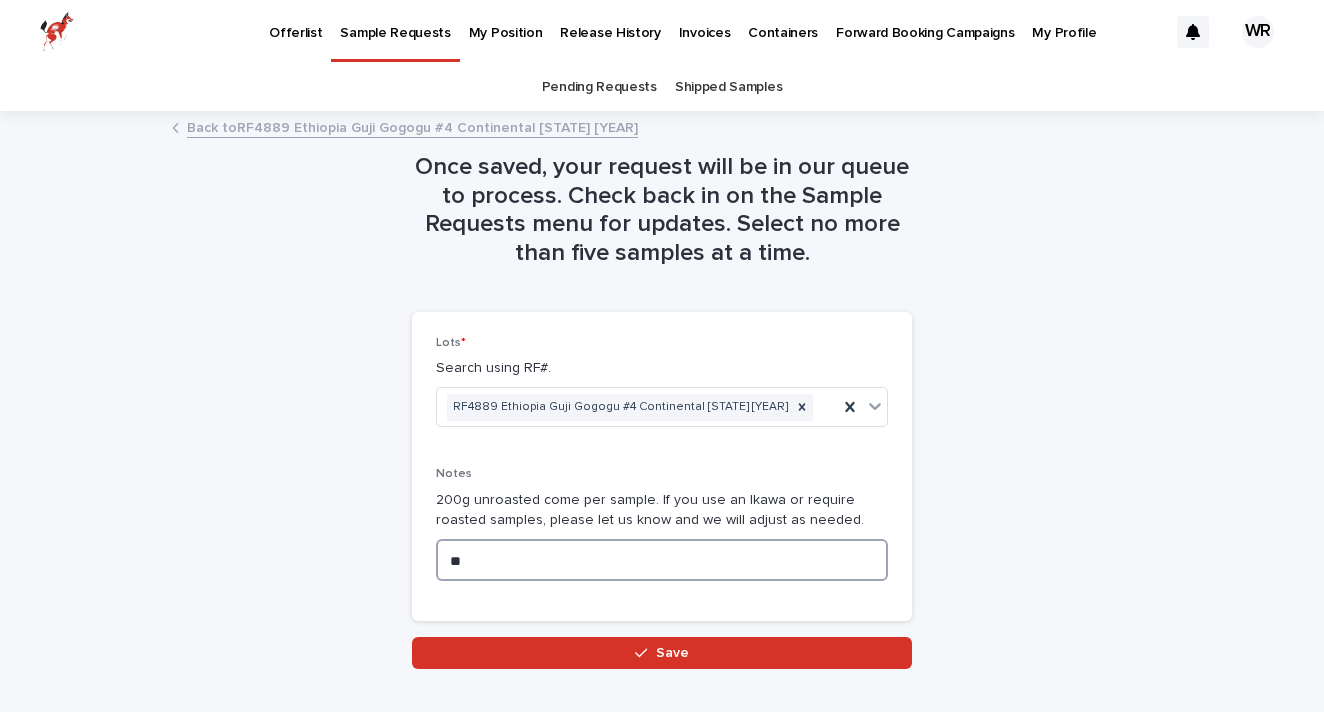type on "*" 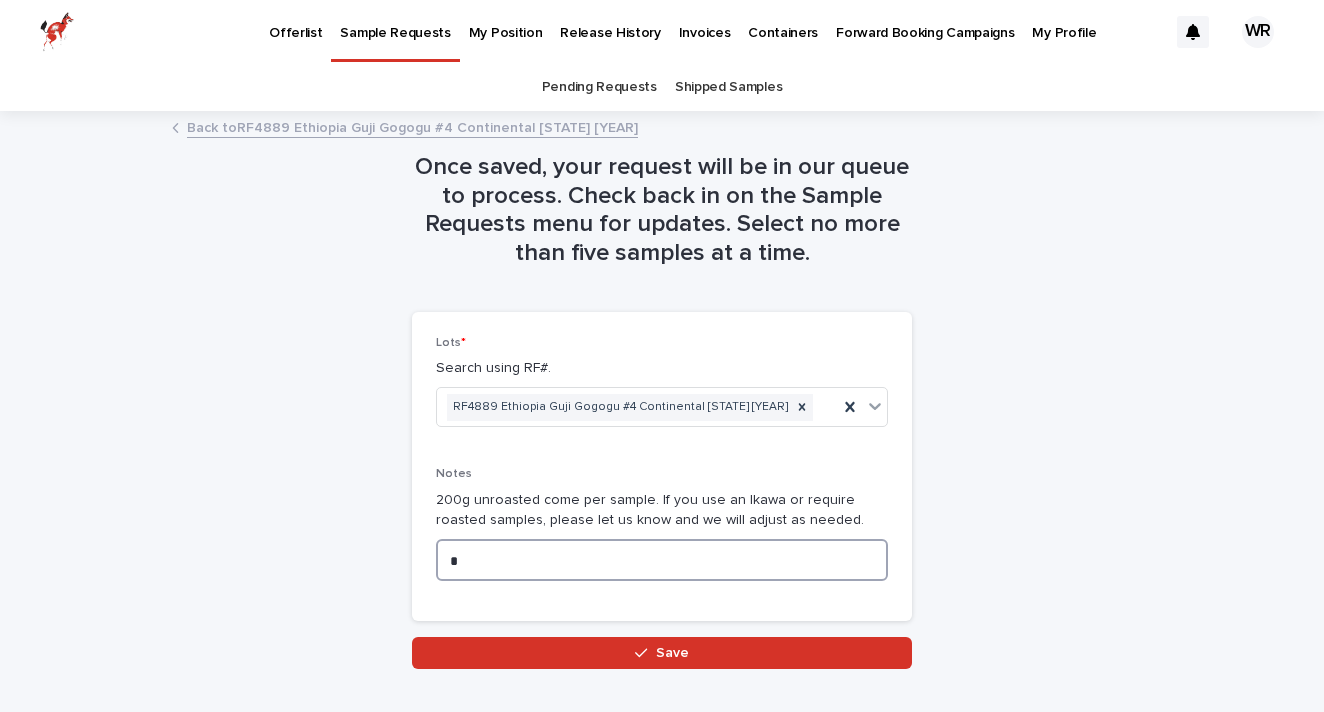 type 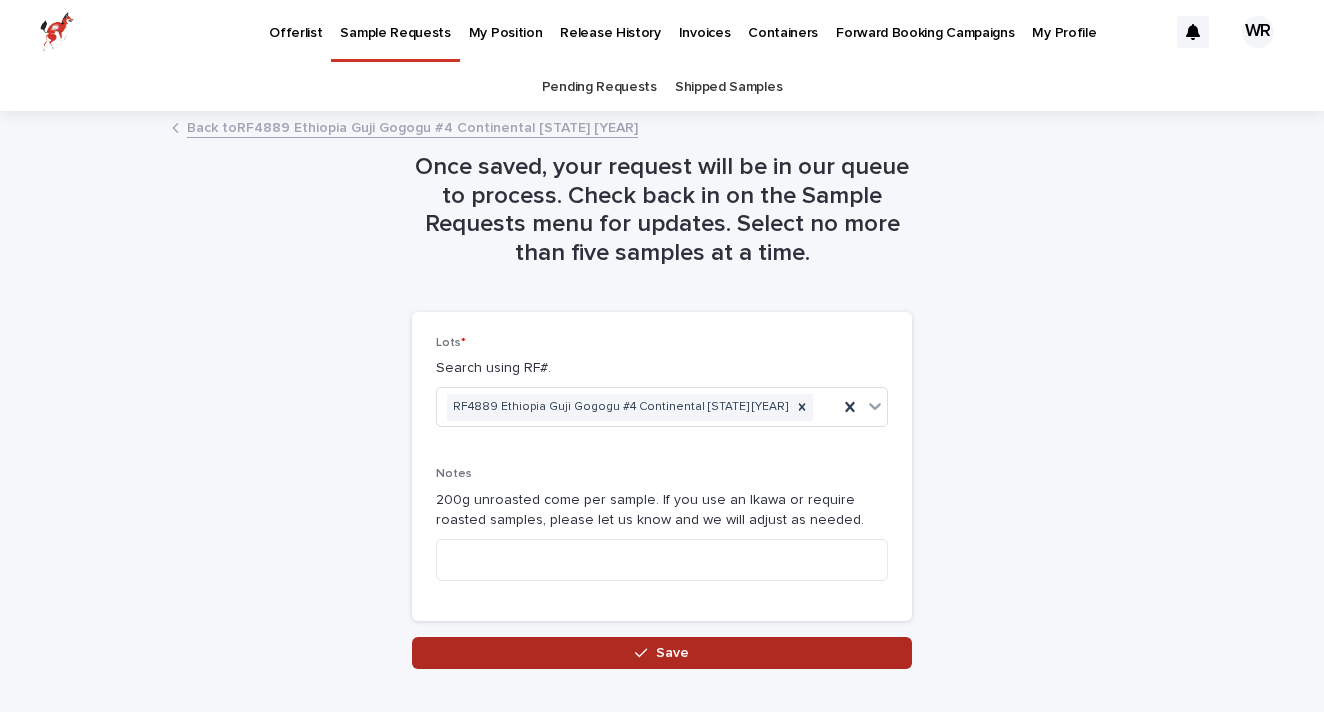 click on "Save" at bounding box center (662, 653) 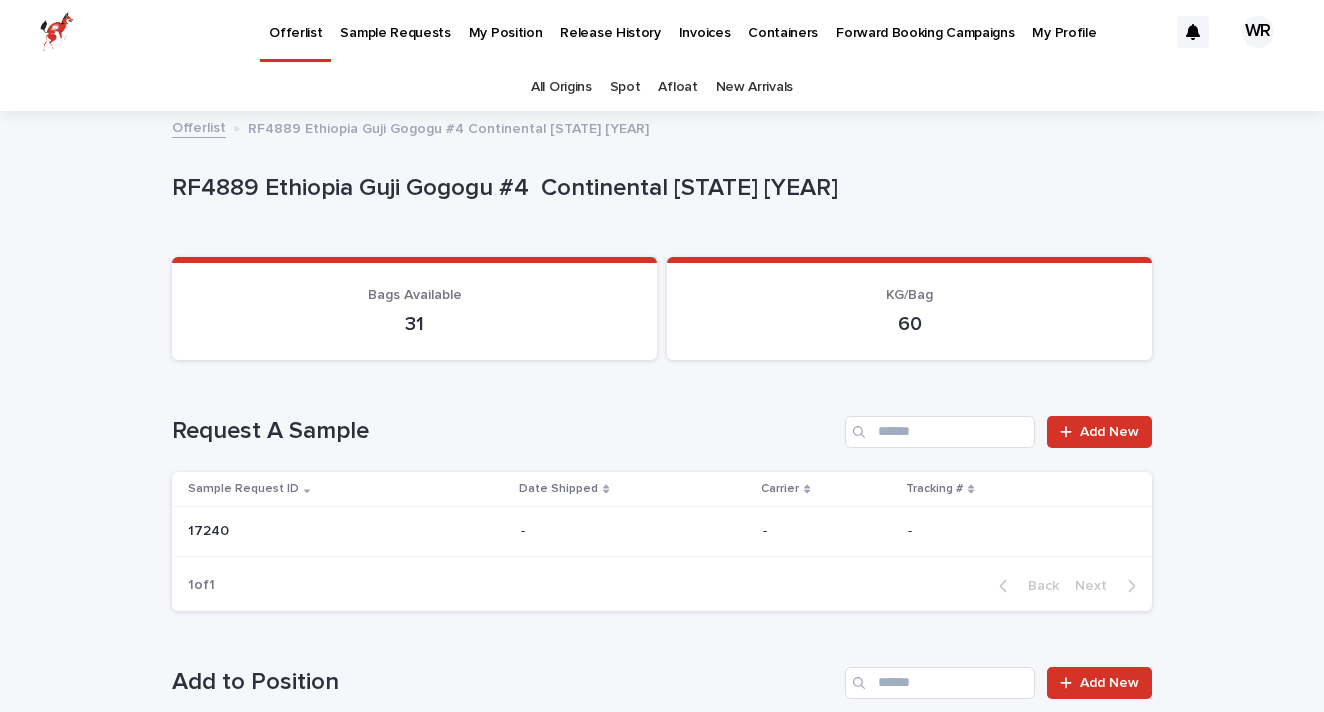 click on "Offerlist" at bounding box center (295, 21) 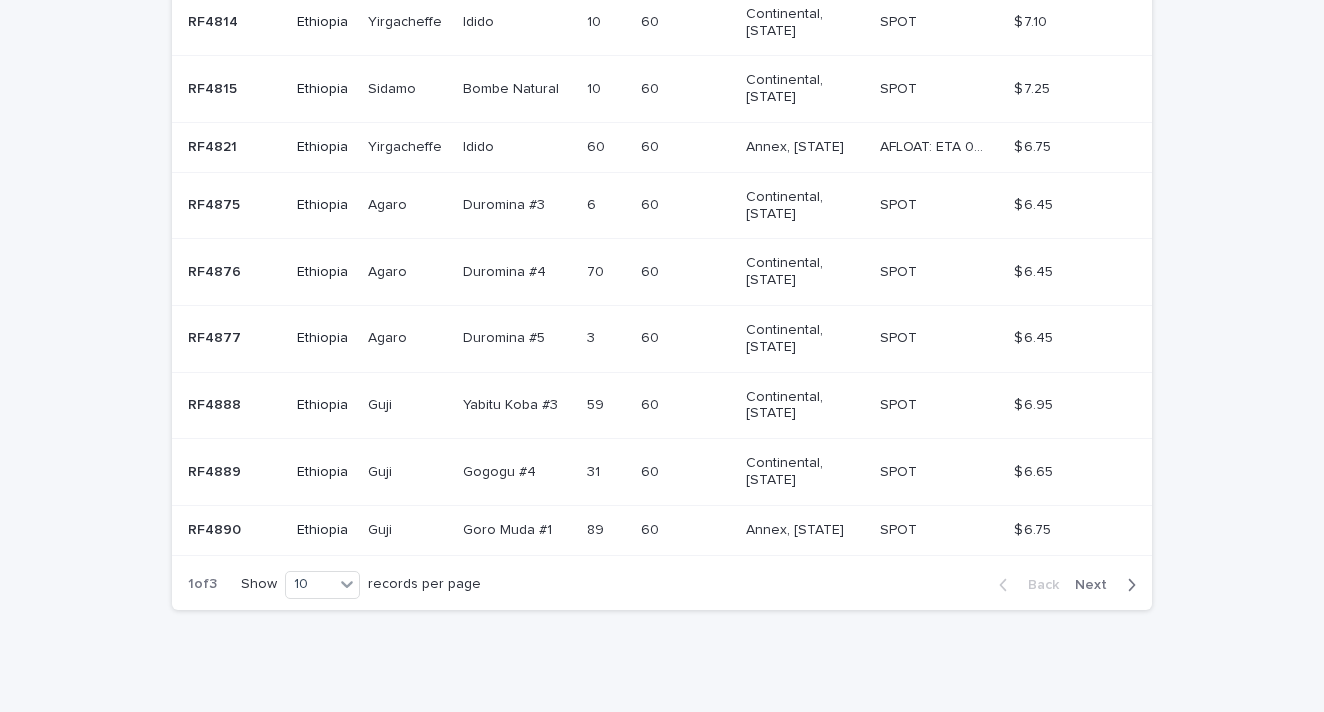 scroll, scrollTop: 568, scrollLeft: 0, axis: vertical 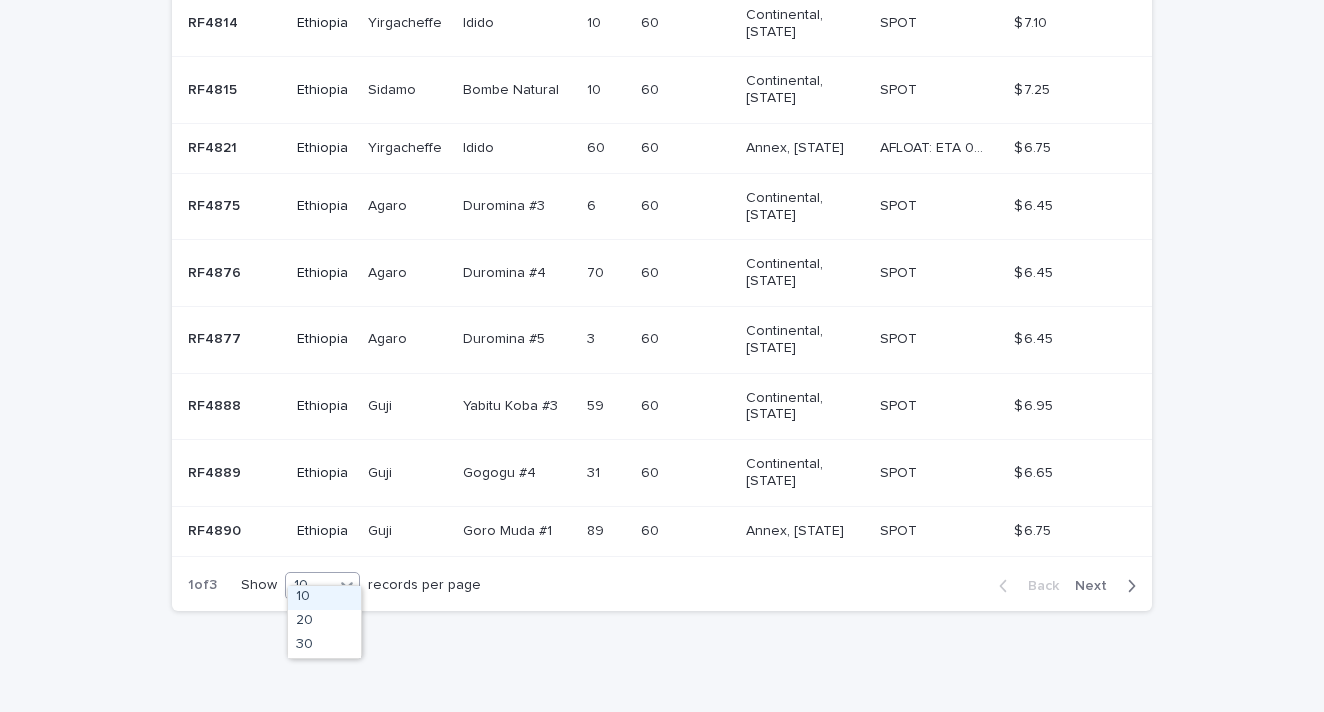 click 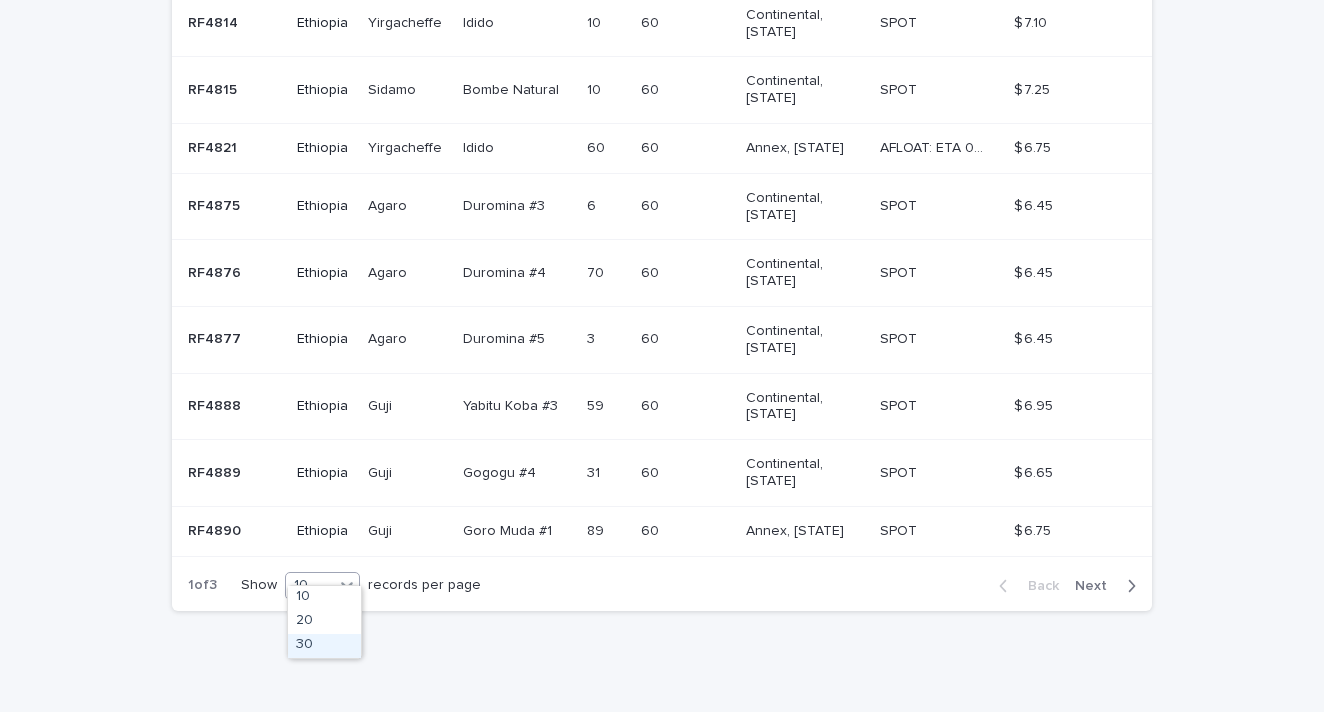 click on "30" at bounding box center [324, 646] 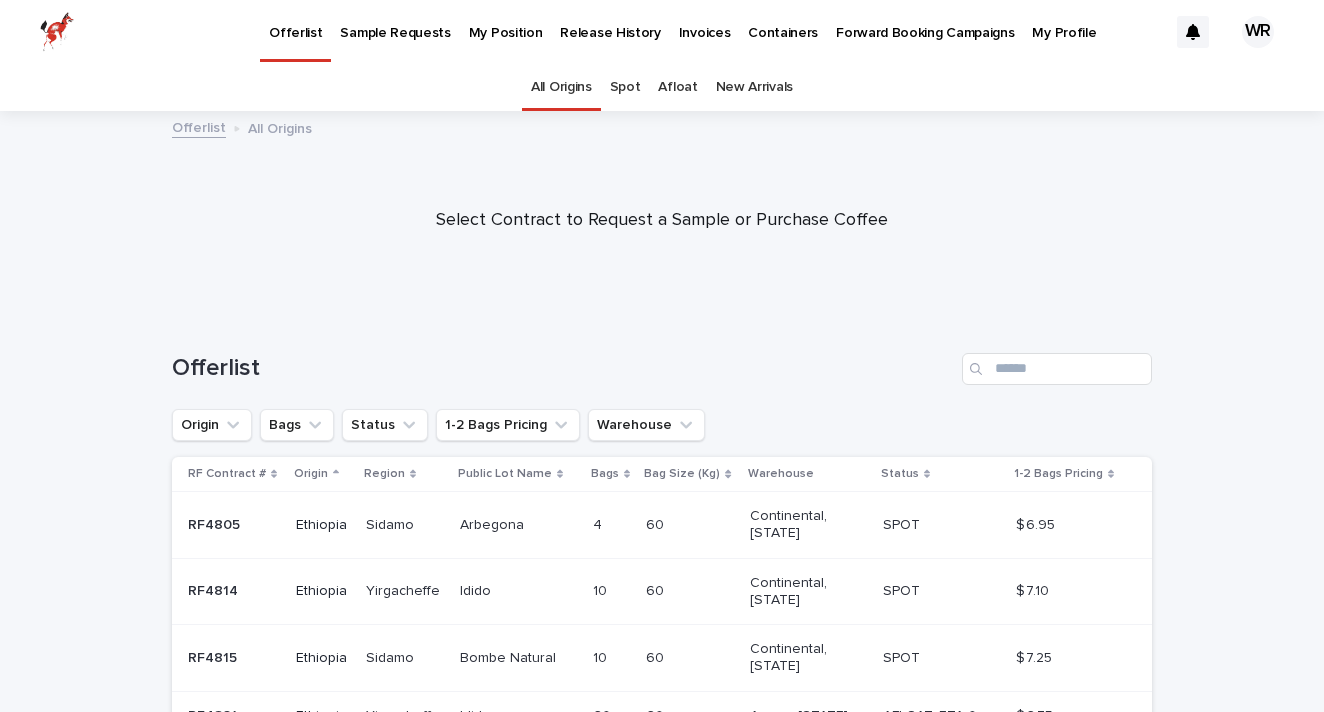 scroll, scrollTop: 0, scrollLeft: 0, axis: both 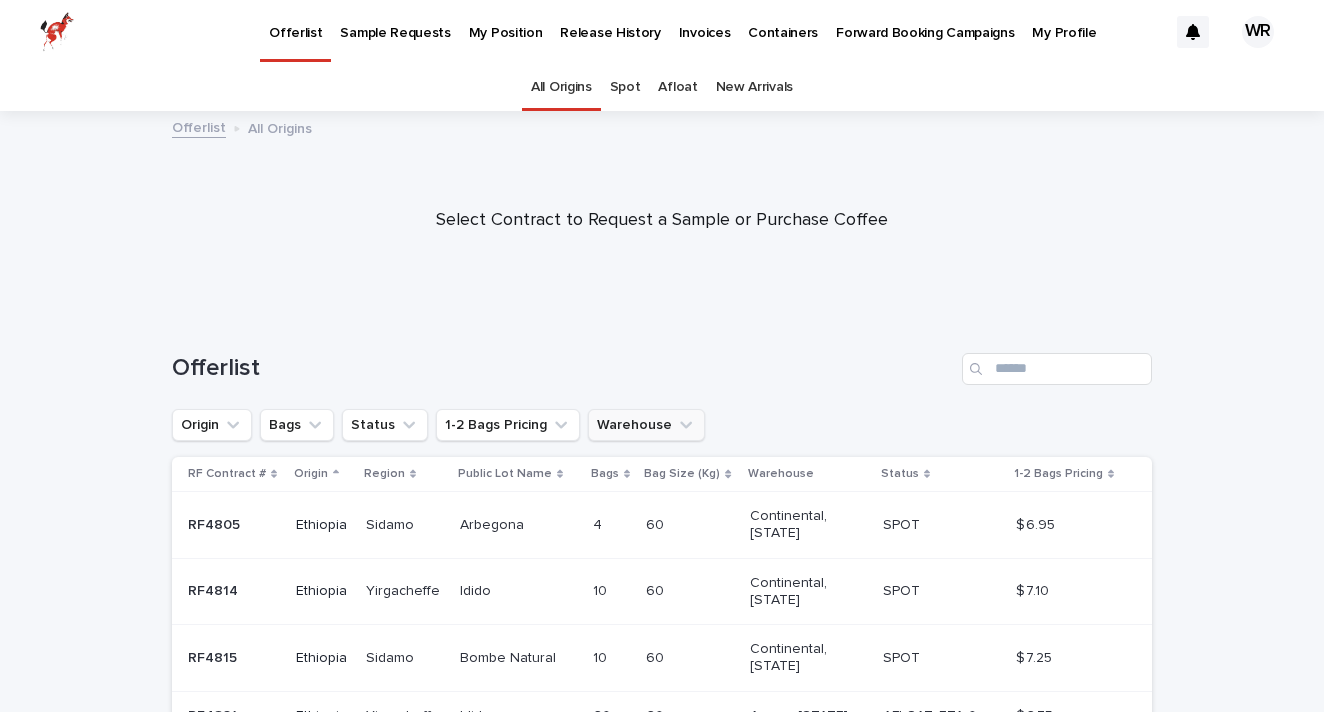 click on "Warehouse" at bounding box center [646, 425] 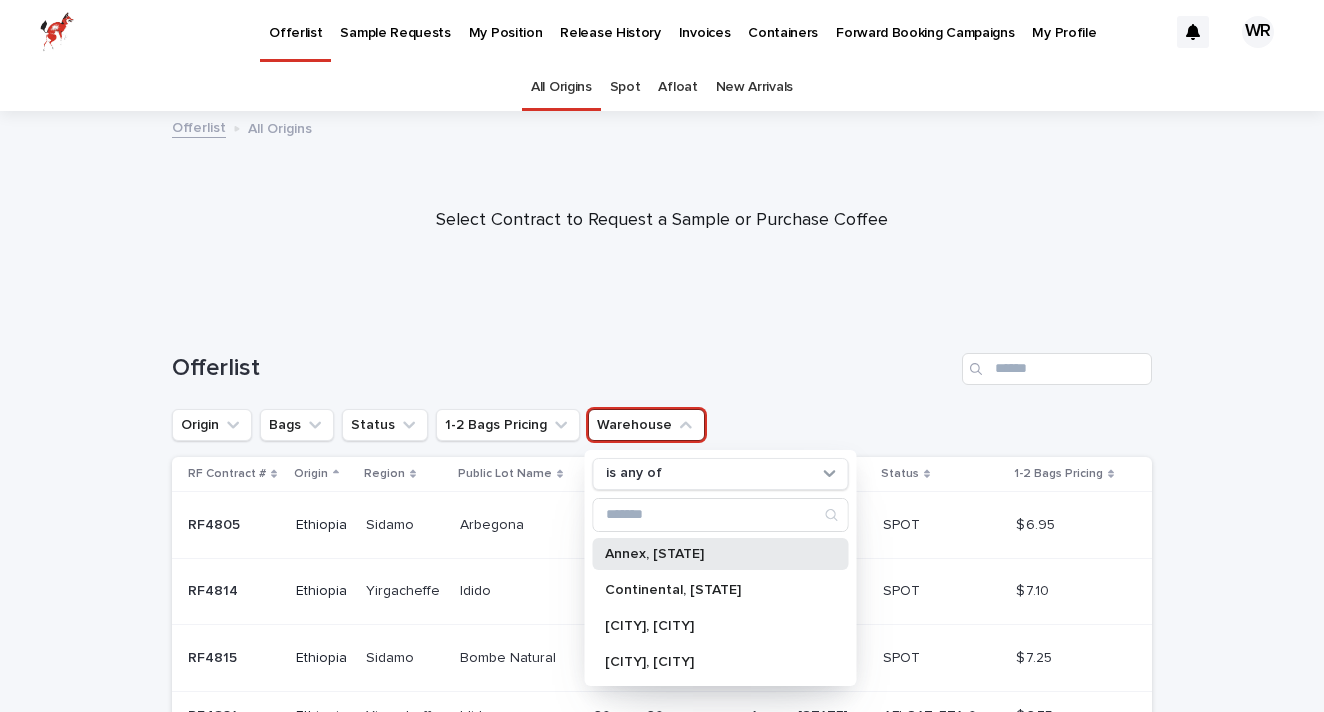 click on "Annex, [STATE]" at bounding box center (711, 554) 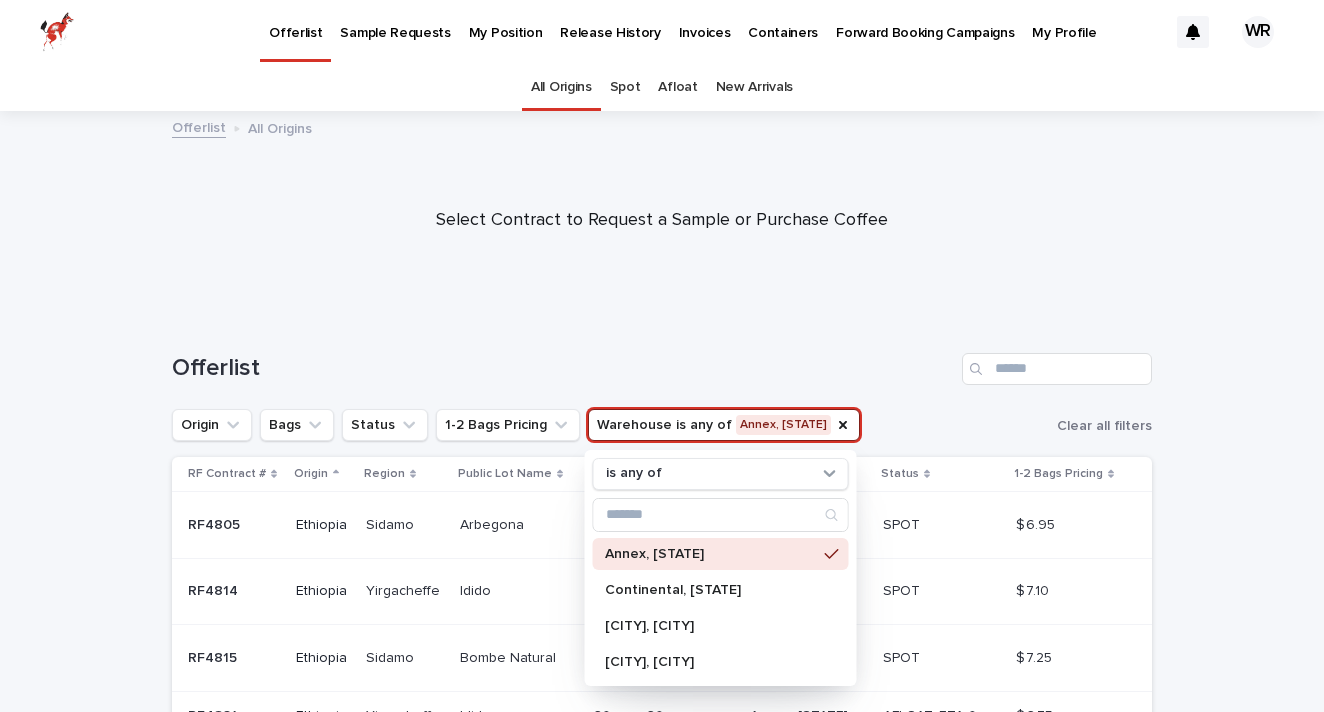click on "Loading... Saving… Loading... Saving… Offerlist Origin Bags Status 1-2 Bags Pricing Warehouse is any of Annex, [STATE] is any of Annex, [STATE] Continental, [STATE] [CITY], [CITY] [CITY], [CITY] Clear all filters RF Contract # Origin Region Public Lot Name Bags Bag Size (Kg) Warehouse Status 1-2 Bags Pricing RF4805 RF4805   Ethiopia Sidamo Sidamo   Arbegona  Arbegona    4 4   60 60   Continental, [STATE]   SPOT SPOT   $ 6.95 $ 6.95   RF4814 RF4814   Ethiopia Yirgacheffe Yirgacheffe   Idido  Idido    10 10   60 60   Continental, [STATE]   SPOT SPOT   $ 7.10 $ 7.10   RF4815 RF4815   Ethiopia Sidamo Sidamo   Bombe  Natural Bombe  Natural   10 10   60 60   Continental, [STATE]   SPOT SPOT   $ 7.25 $ 7.25   RF4821 RF4821   Ethiopia Yirgacheffe Yirgacheffe   Idido  Idido    60 60   60 60   Annex, [STATE]   AFLOAT: ETA 09-25-2025 AFLOAT: ETA 09-25-2025   $ 6.75 $ 6.75   RF4875 RF4875   Ethiopia Agaro Agaro   Duromina #3 Duromina #3   6 6" at bounding box center (662, 1252) 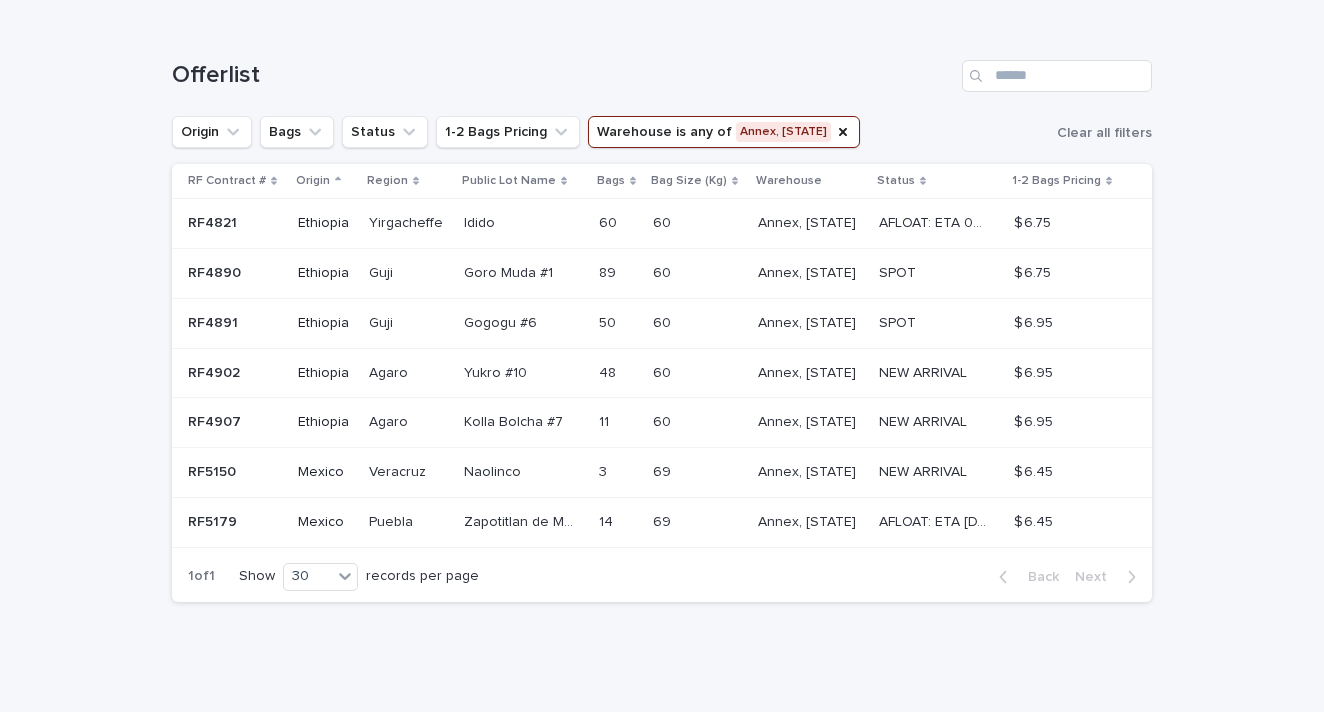 scroll, scrollTop: 293, scrollLeft: 0, axis: vertical 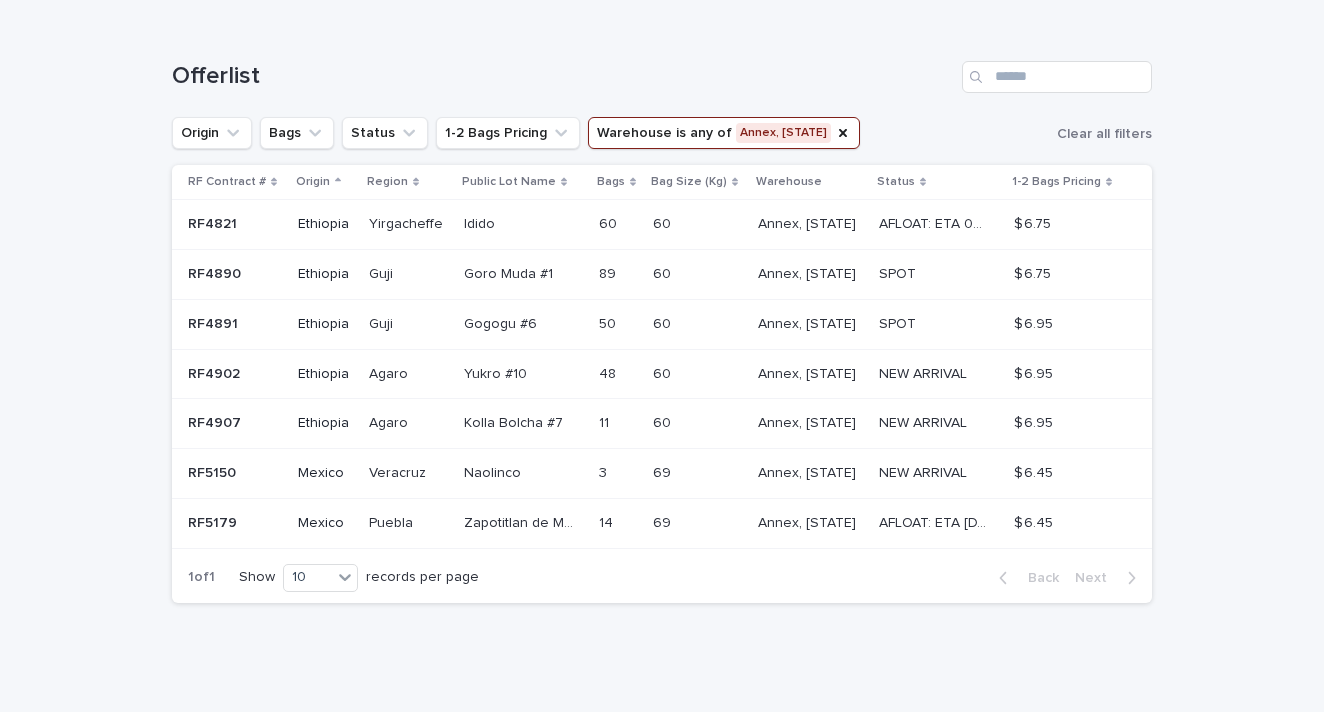 click on "Zapotitlan de Mendez" at bounding box center [521, 521] 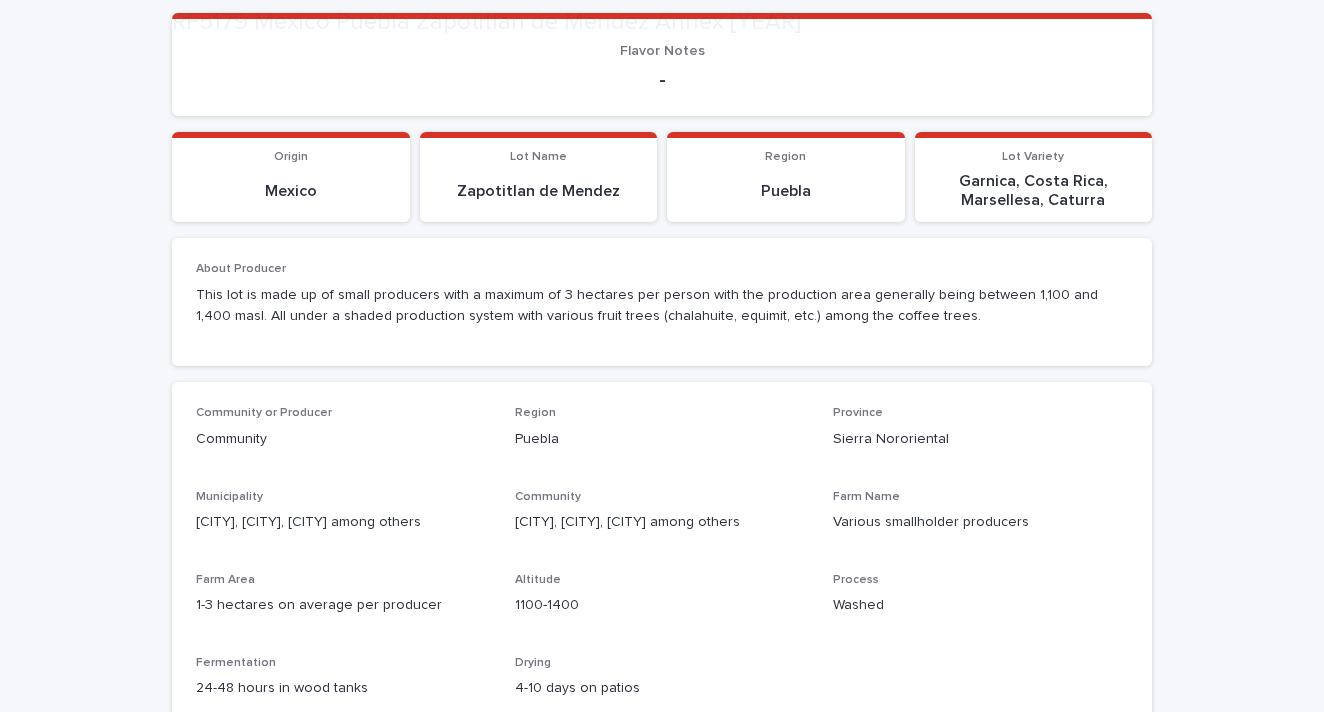 scroll, scrollTop: 1130, scrollLeft: 0, axis: vertical 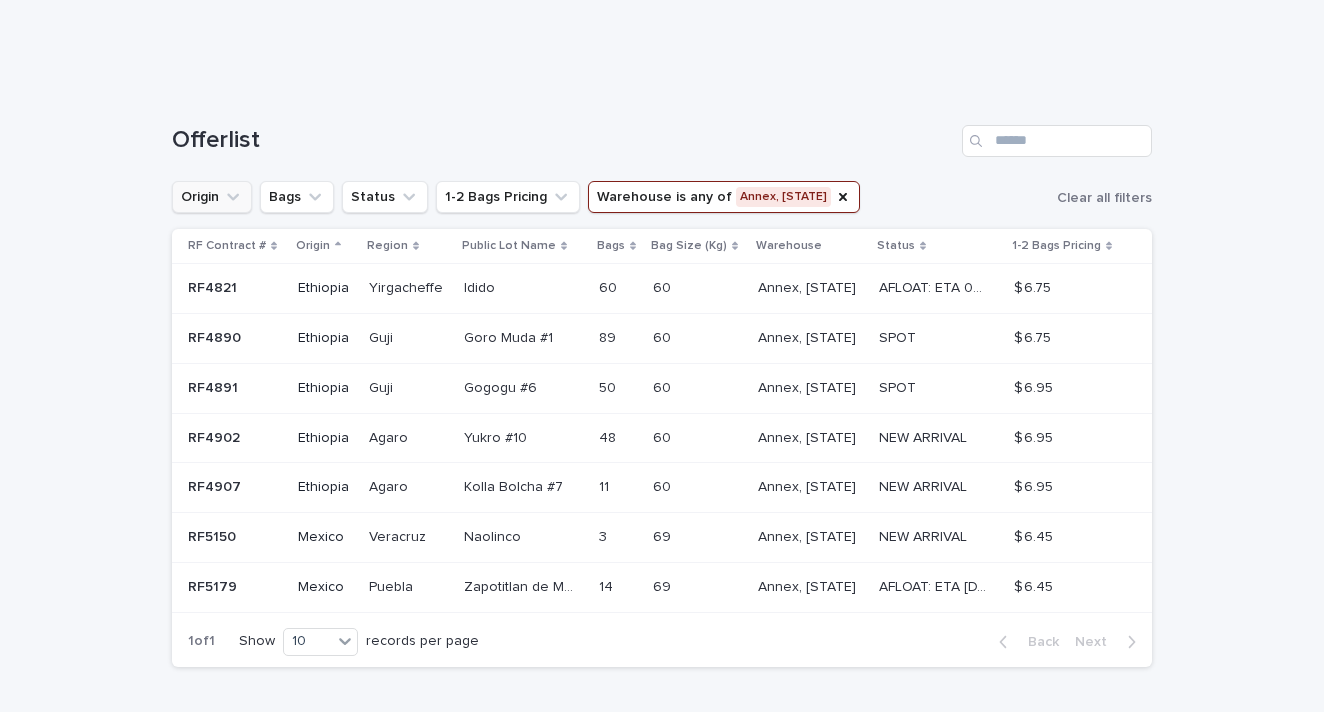 click on "Origin" at bounding box center [212, 197] 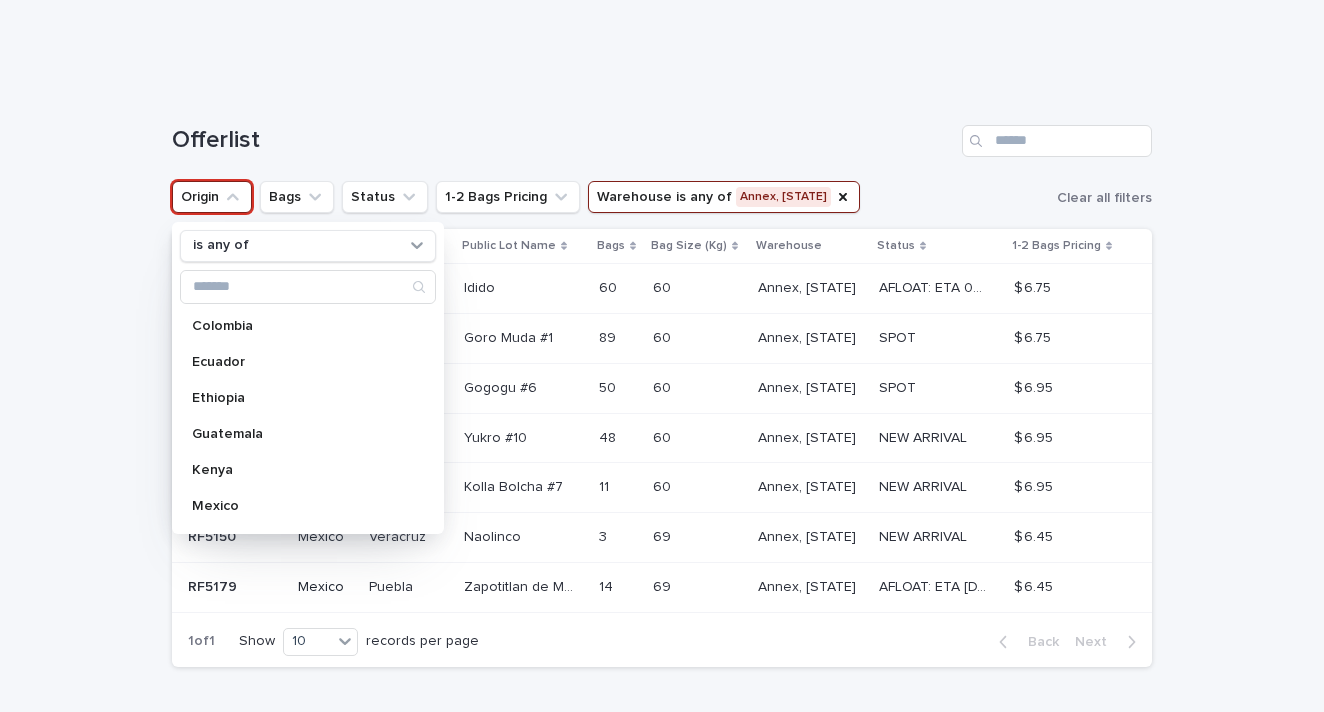 click on "Origin" at bounding box center [212, 197] 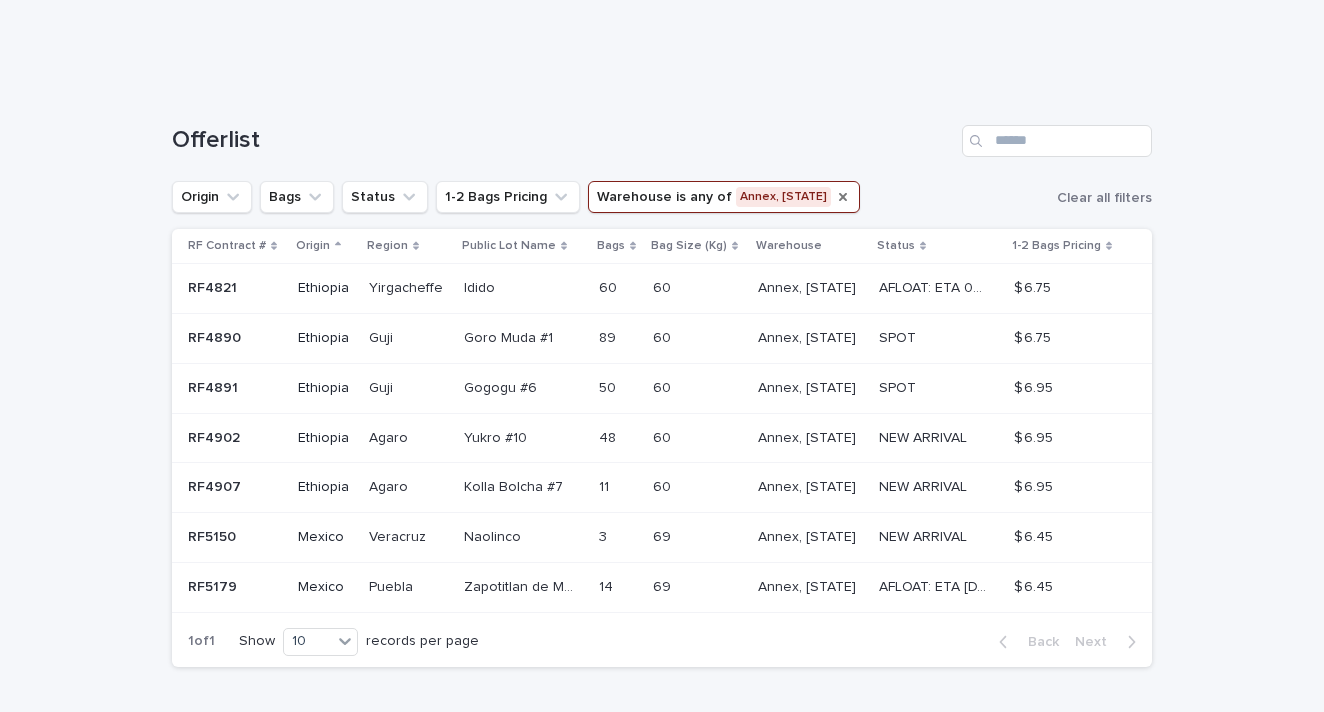 click 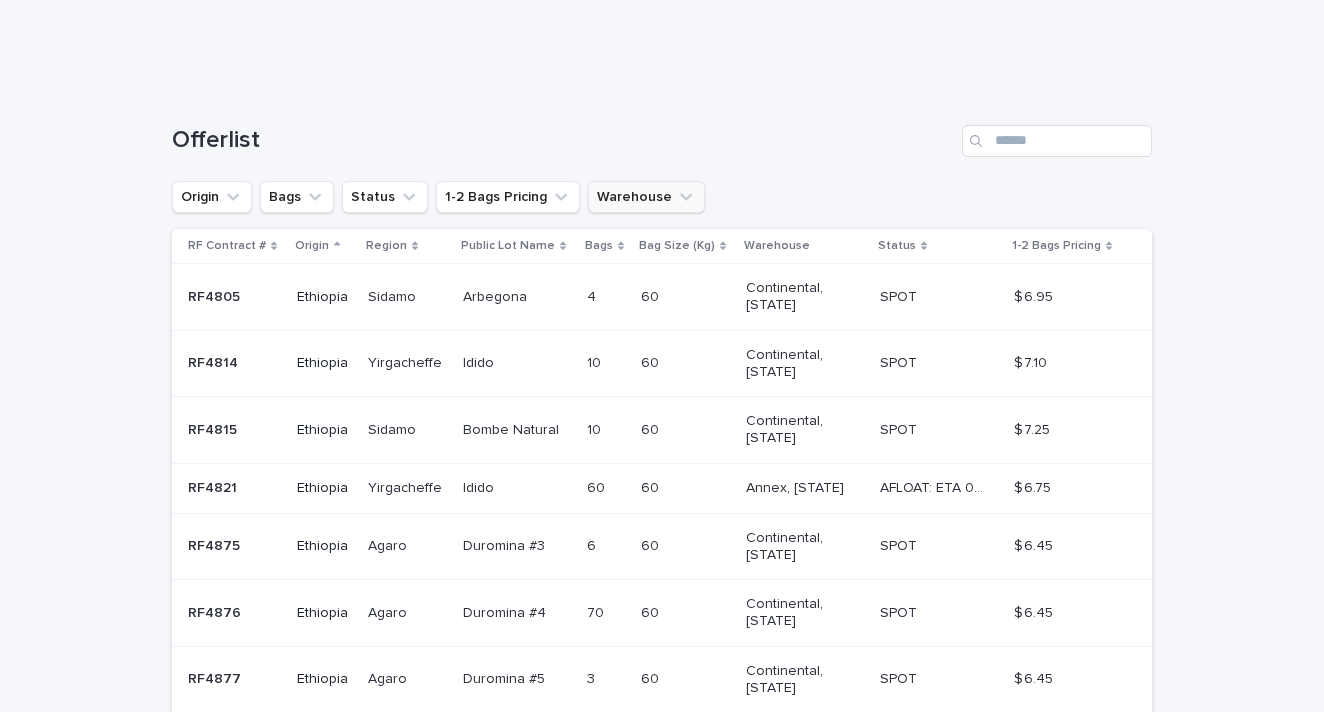 click on "Warehouse" at bounding box center (777, 246) 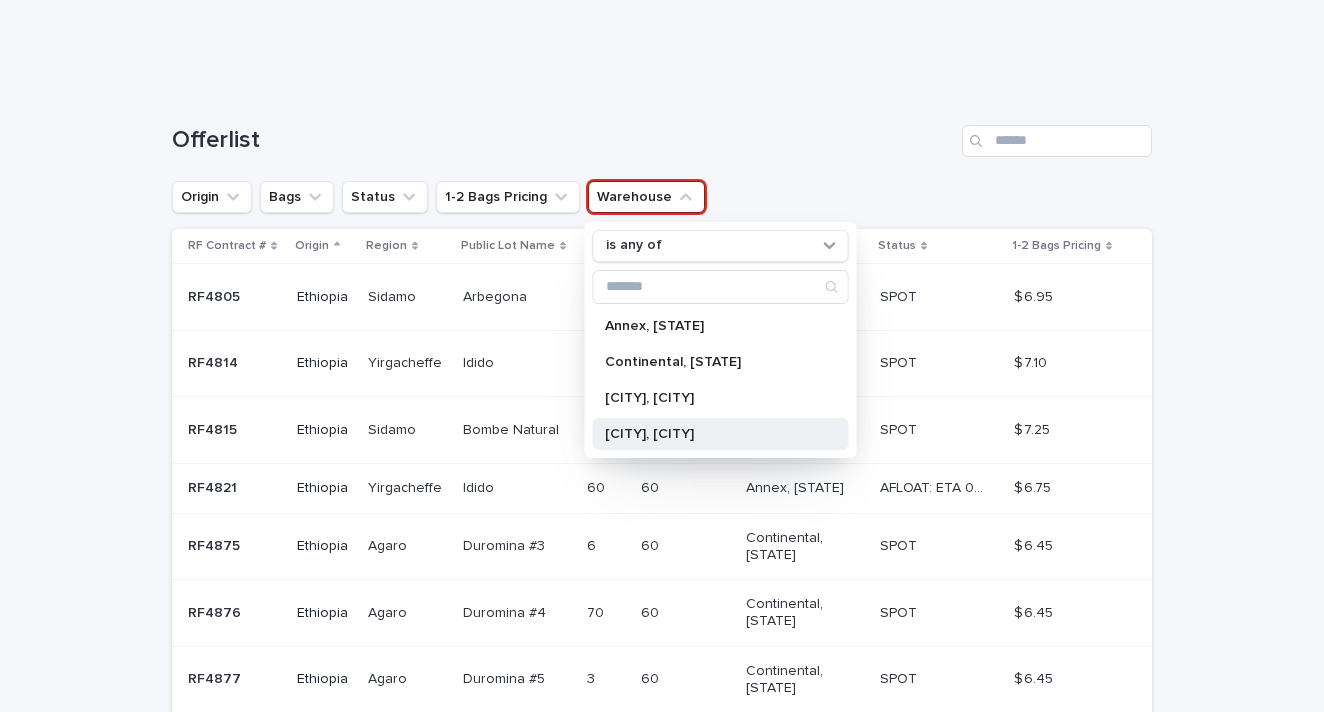 click on "[CITY], [CITY]" at bounding box center [721, 434] 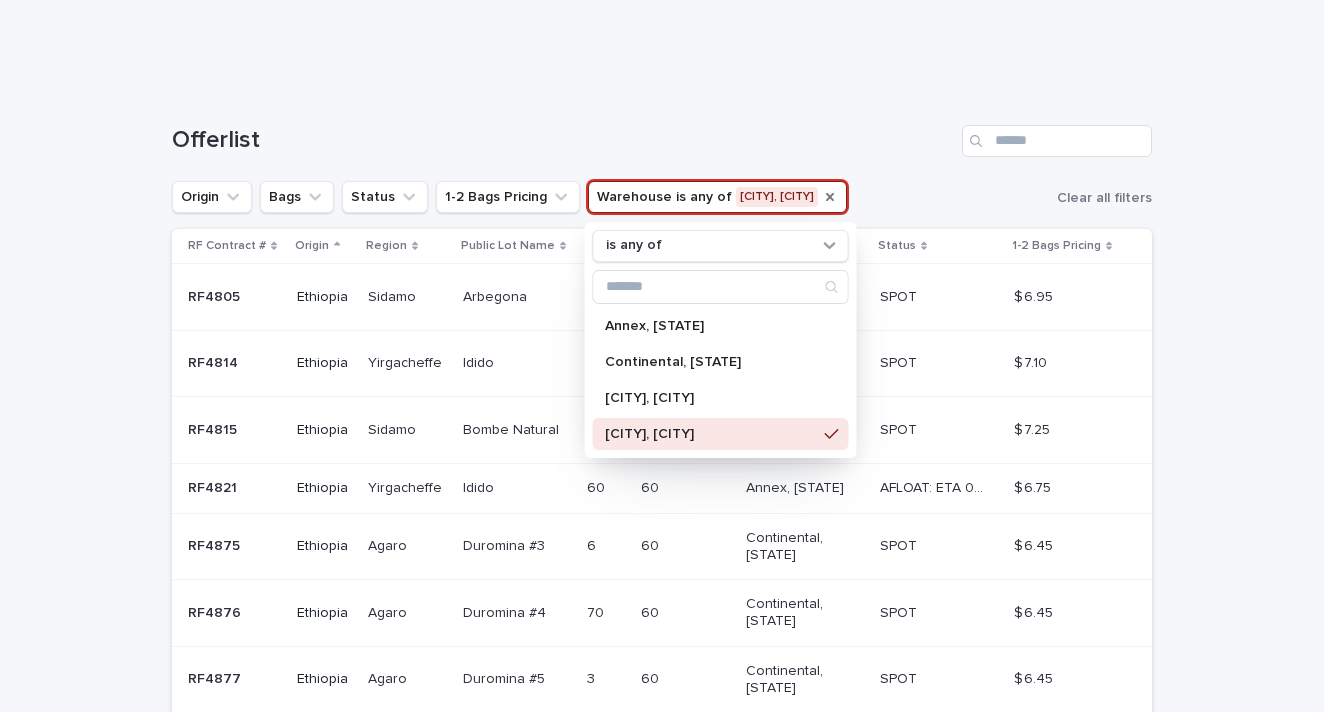 click at bounding box center (662, -16) 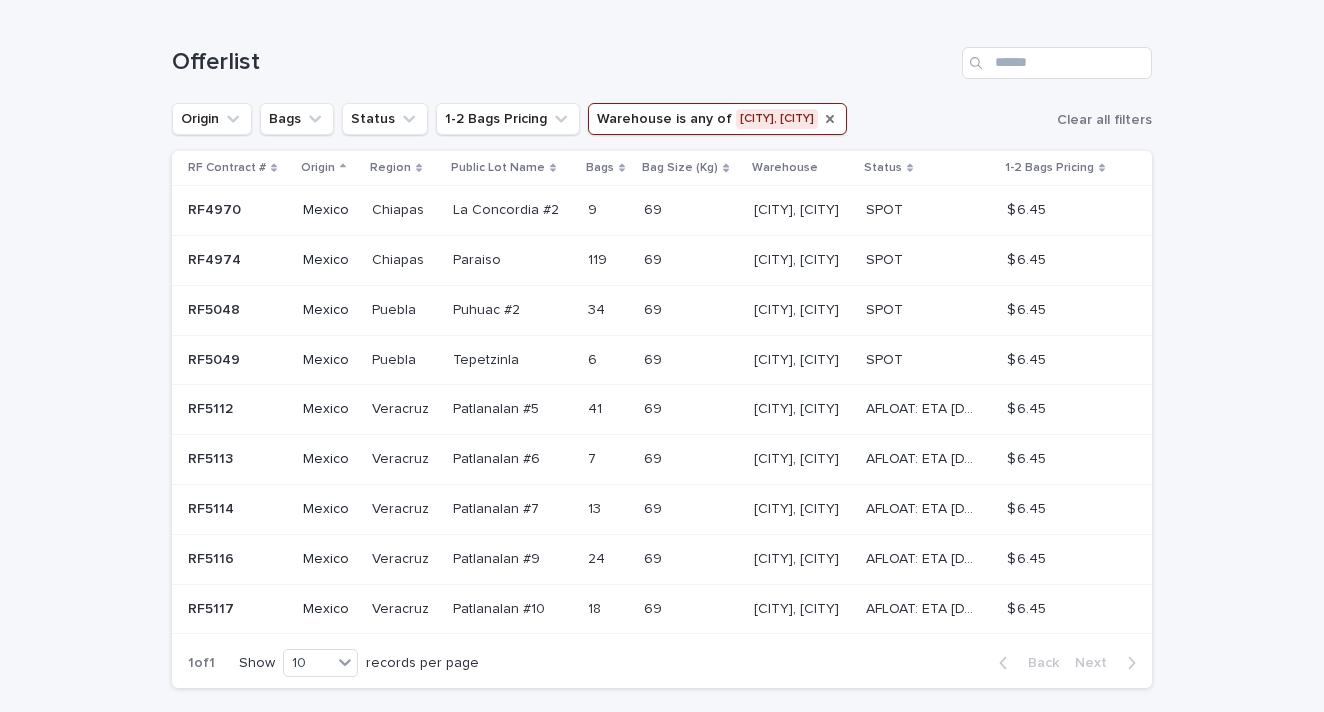 scroll, scrollTop: 307, scrollLeft: 0, axis: vertical 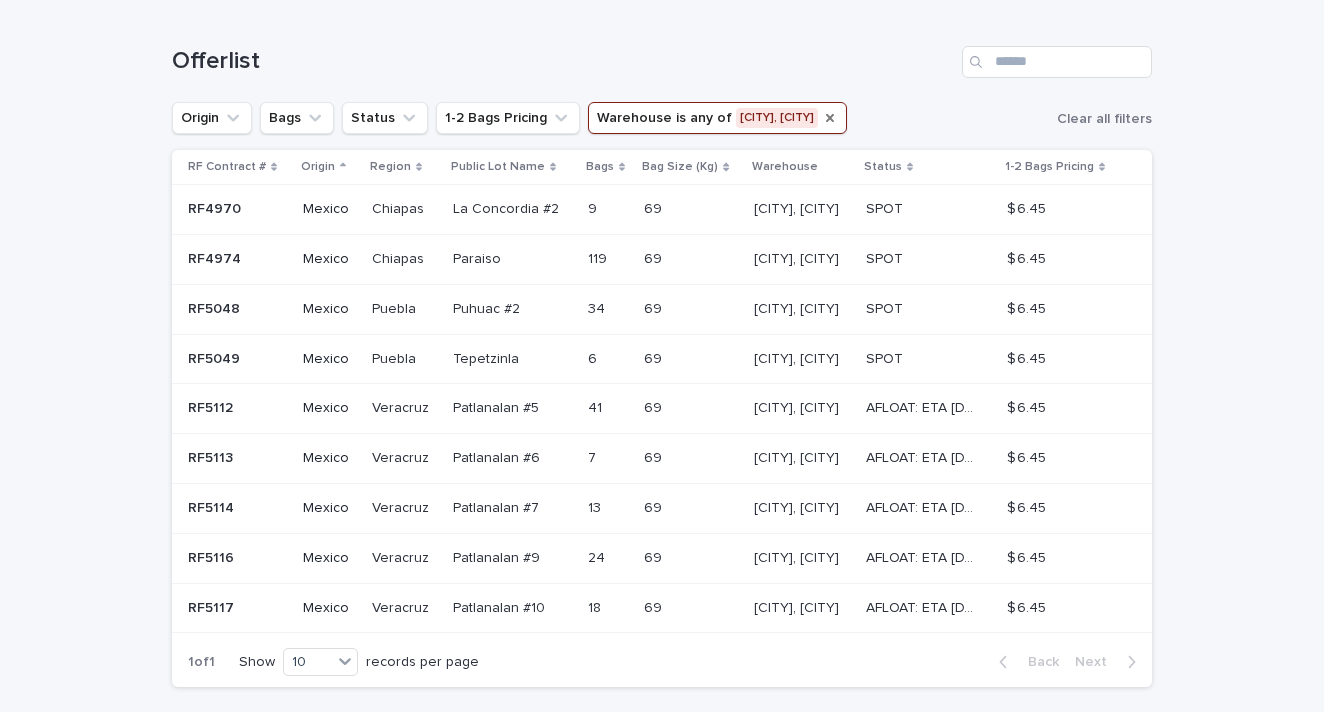 click 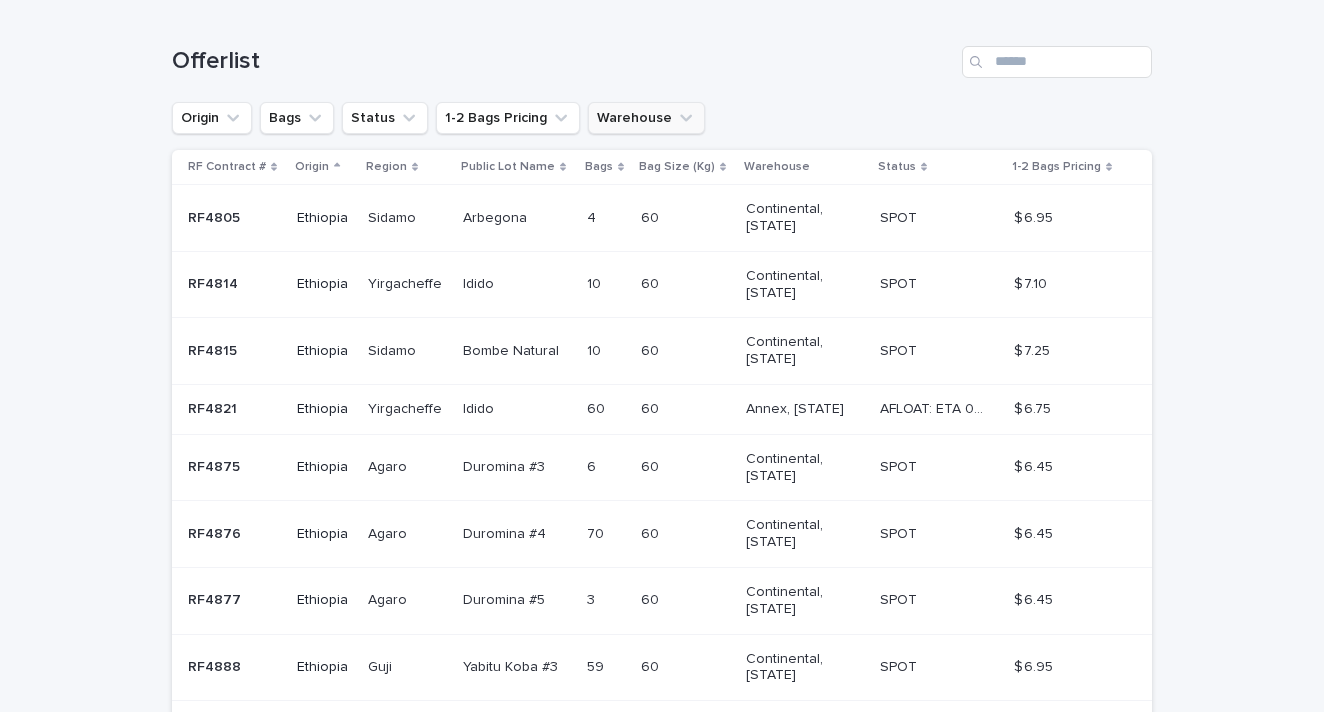 click on "Warehouse" at bounding box center [646, 118] 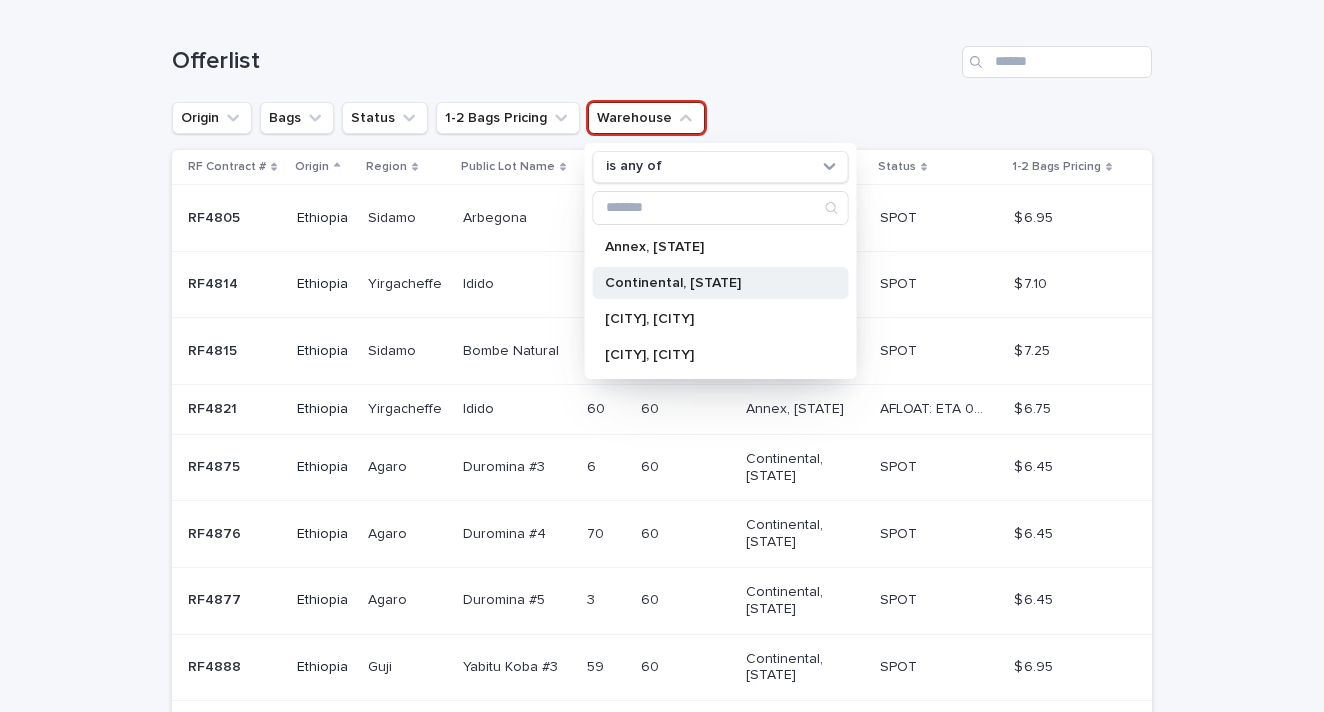 click on "Continental, [STATE]" at bounding box center (711, 283) 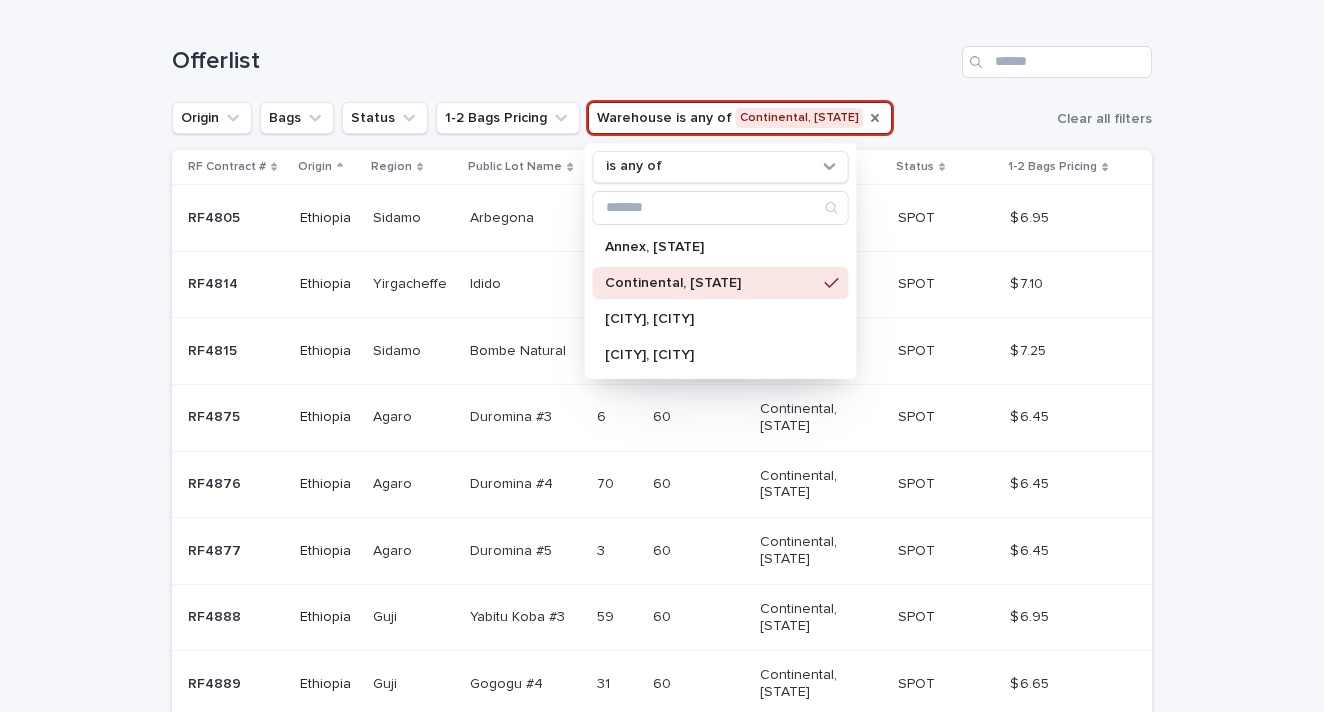click on "Loading... Saving… Loading... Saving… Offerlist Origin Bags Status 1-2 Bags Pricing Warehouse is any of Continental, [STATE] is any of Annex, [STATE] Continental, [STATE] [CITY], [CITY] Clear all filters RF Contract # Origin Region Public Lot Name Bags Bag Size (Kg) Warehouse Status 1-2 Bags Pricing RF4805 RF4805   Ethiopia Sidamo Sidamo   Arbegona  Arbegona    4 4   60 60   Continental, [STATE]   SPOT SPOT   $ 6.95 $ 6.95   RF4814 RF4814   Ethiopia Yirgacheffe Yirgacheffe   Idido  Idido    10 10   60 60   Continental, [STATE]   SPOT SPOT   $ 7.10 $ 7.10   RF4815 RF4815   Ethiopia Sidamo Sidamo   Bombe  Natural Bombe  Natural   10 10   60 60   Continental, [STATE]   SPOT SPOT   $ 7.25 $ 7.25   RF4875 RF4875   Ethiopia Agaro Agaro   Duromina #3 Duromina #3   6 6   60 60   Continental, [STATE]   SPOT SPOT   $ 6.45 $ 6.45   RF4876 RF4876   Ethiopia Agaro Agaro   Duromina #4 Duromina #4   70 70   60 60     SPOT SPOT" at bounding box center (662, 513) 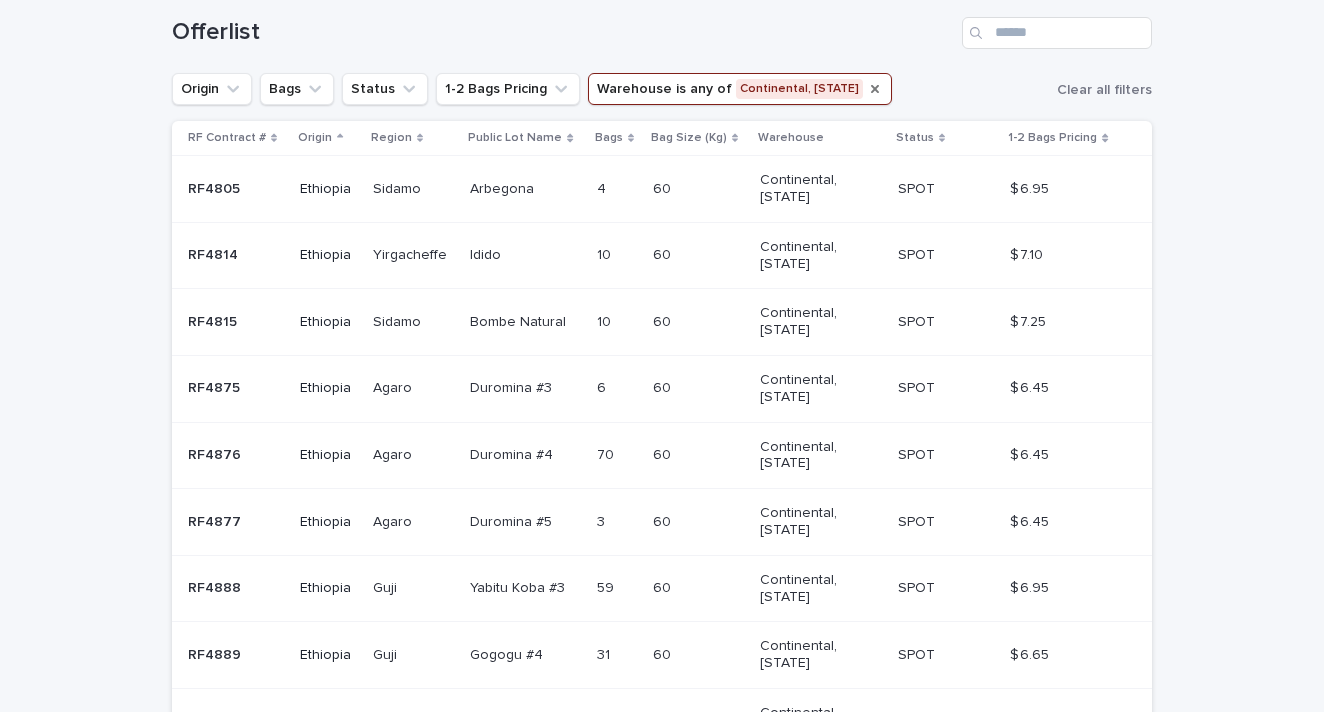 scroll, scrollTop: 357, scrollLeft: 0, axis: vertical 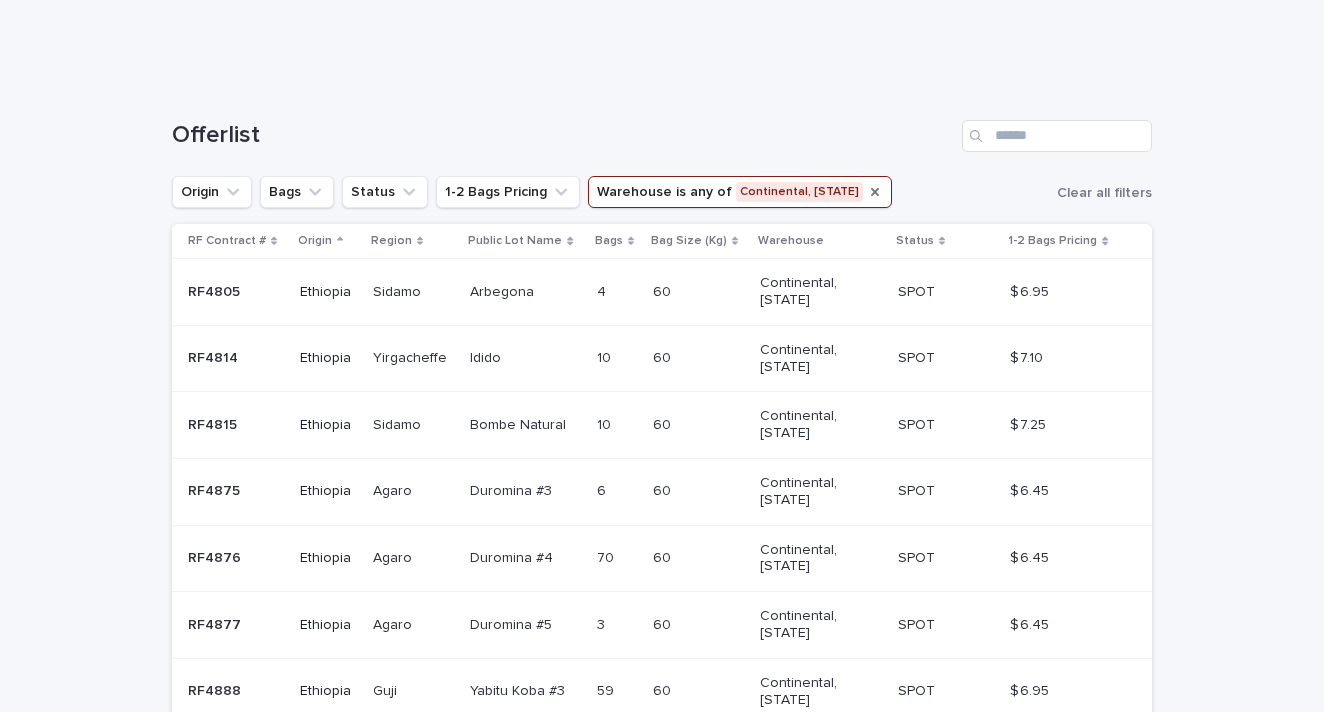 click 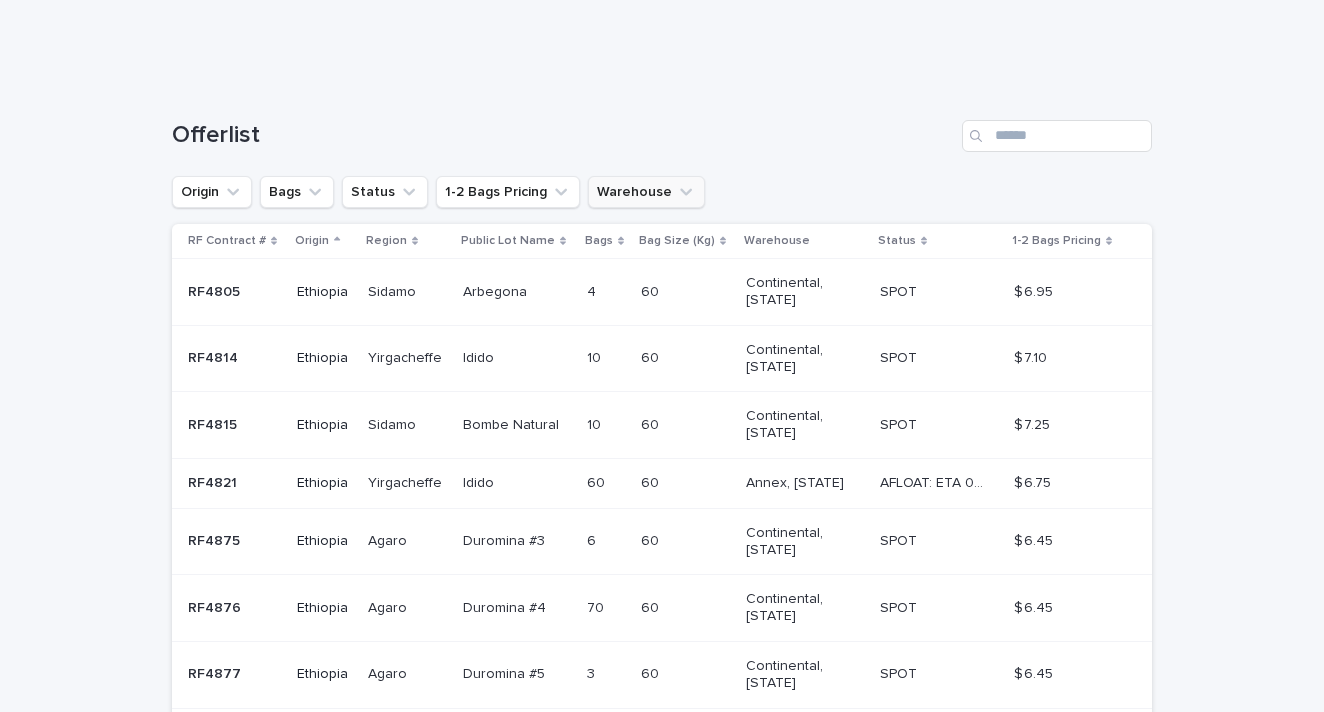 click on "Warehouse" at bounding box center [646, 192] 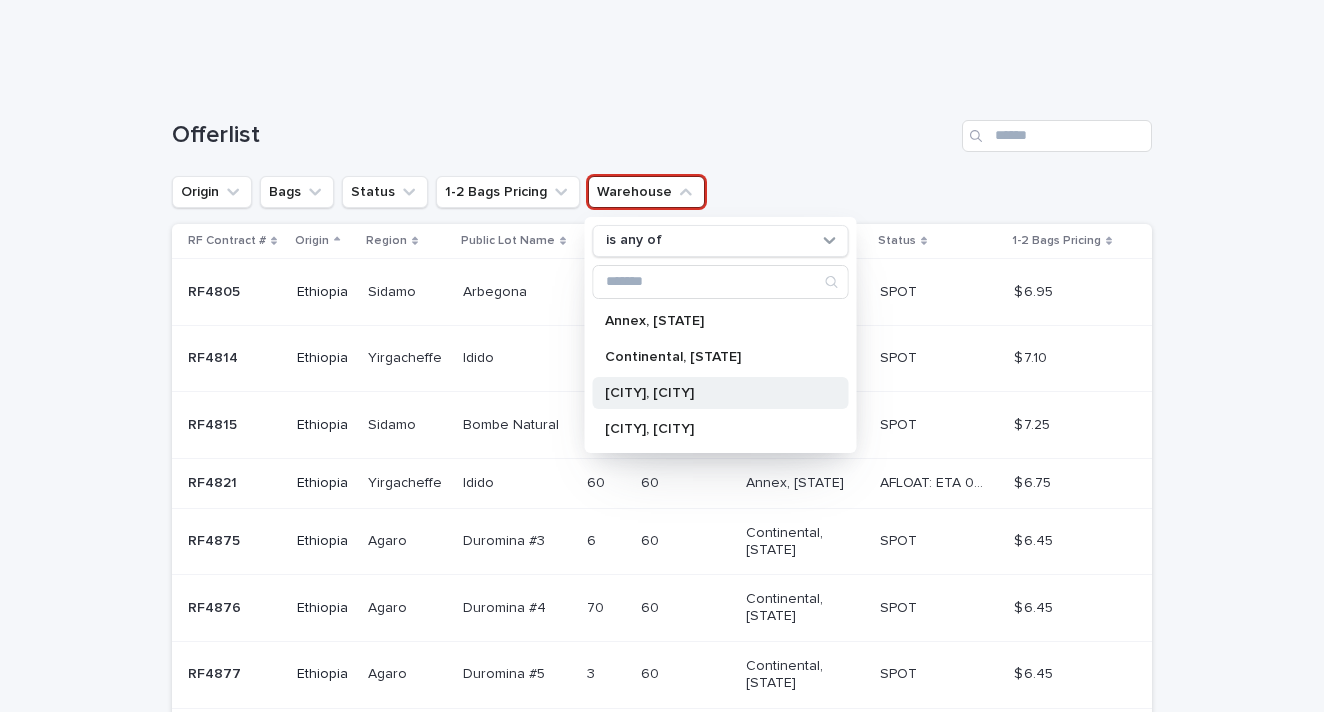 click on "[CITY], [CITY]" at bounding box center [711, 393] 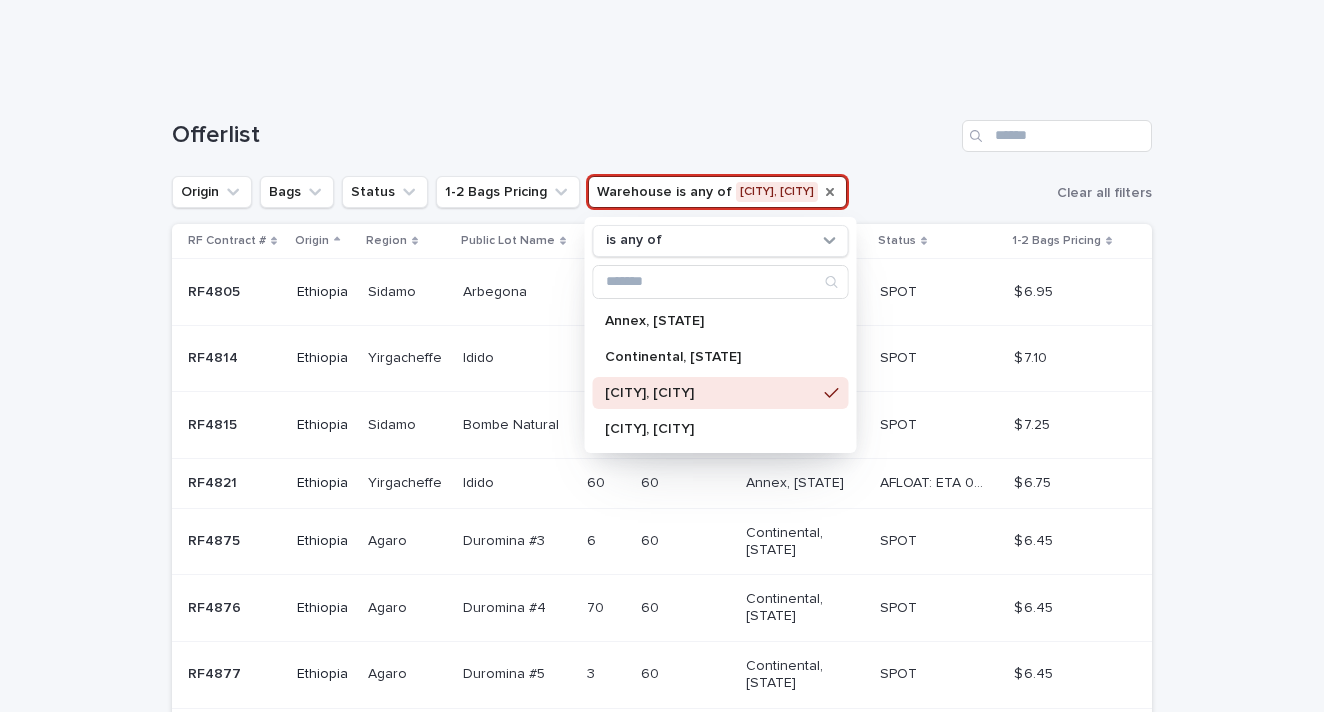 click on "Loading... Saving… Loading... Saving… Offerlist Origin Bags Status 1-2 Bags Pricing Warehouse is any of [CITY], [CITY] is any of Annex, [STATE] Continental, [STATE] [CITY], [CITY] Clear all filters RF Contract # Origin Region Public Lot Name Bags Bag Size (Kg) Warehouse Status 1-2 Bags Pricing RF4805 RF4805   Ethiopia Sidamo Sidamo   Arbegona  Arbegona    4 4   60 60   Continental, [STATE]   SPOT SPOT   $ 6.95 $ 6.95   RF4814 RF4814   Ethiopia Yirgacheffe Yirgacheffe   Idido  Idido    10 10   60 60   Continental, [STATE]   SPOT SPOT   $ 7.10 $ 7.10   RF4815 RF4815   Ethiopia Sidamo Sidamo   Bombe  Natural Bombe  Natural   10 10   60 60   Continental, [STATE]   SPOT SPOT   $ 7.25 $ 7.25   RF4821 RF4821   Ethiopia Yirgacheffe Yirgacheffe   Idido  Idido    60 60   60 60   Annex, [STATE]   AFLOAT: ETA 09-25-2025 AFLOAT: ETA 09-25-2025   $ 6.75 $ 6.75   RF4875 RF4875   Ethiopia Agaro Agaro   Duromina #3 Duromina #3   6 6" at bounding box center (662, 571) 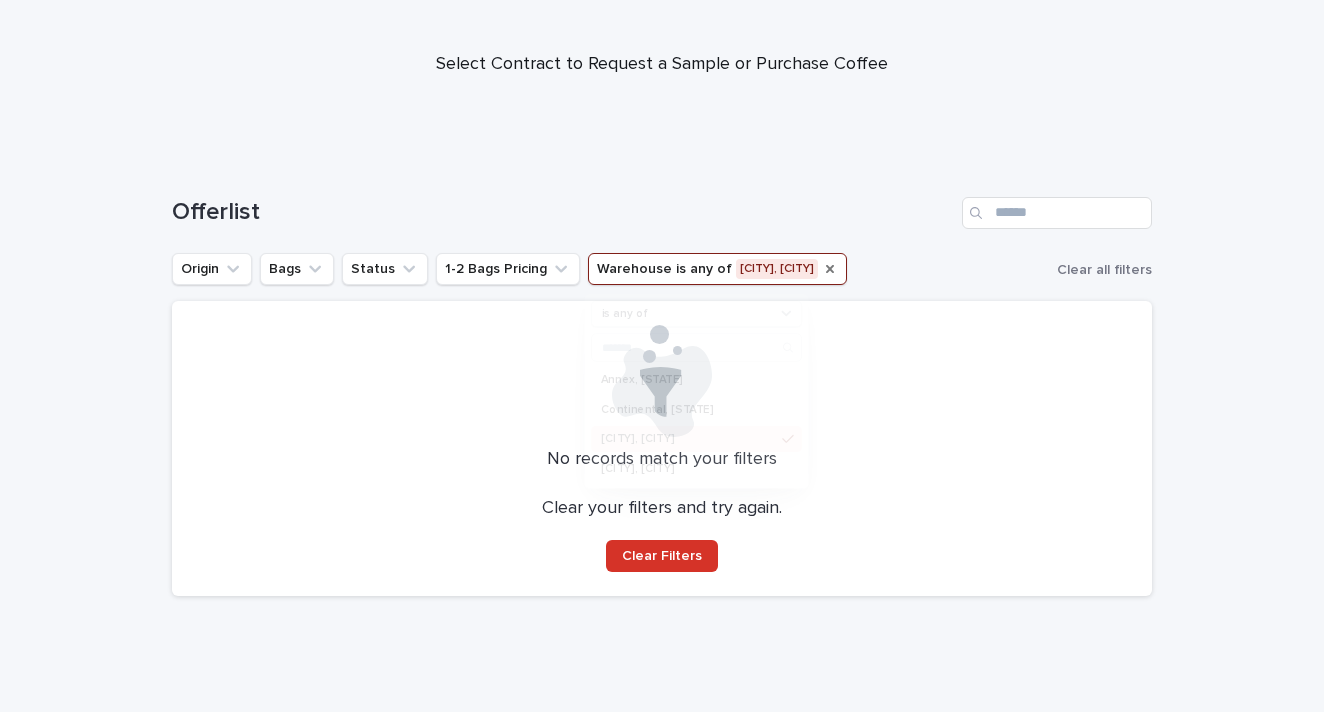 scroll, scrollTop: 155, scrollLeft: 0, axis: vertical 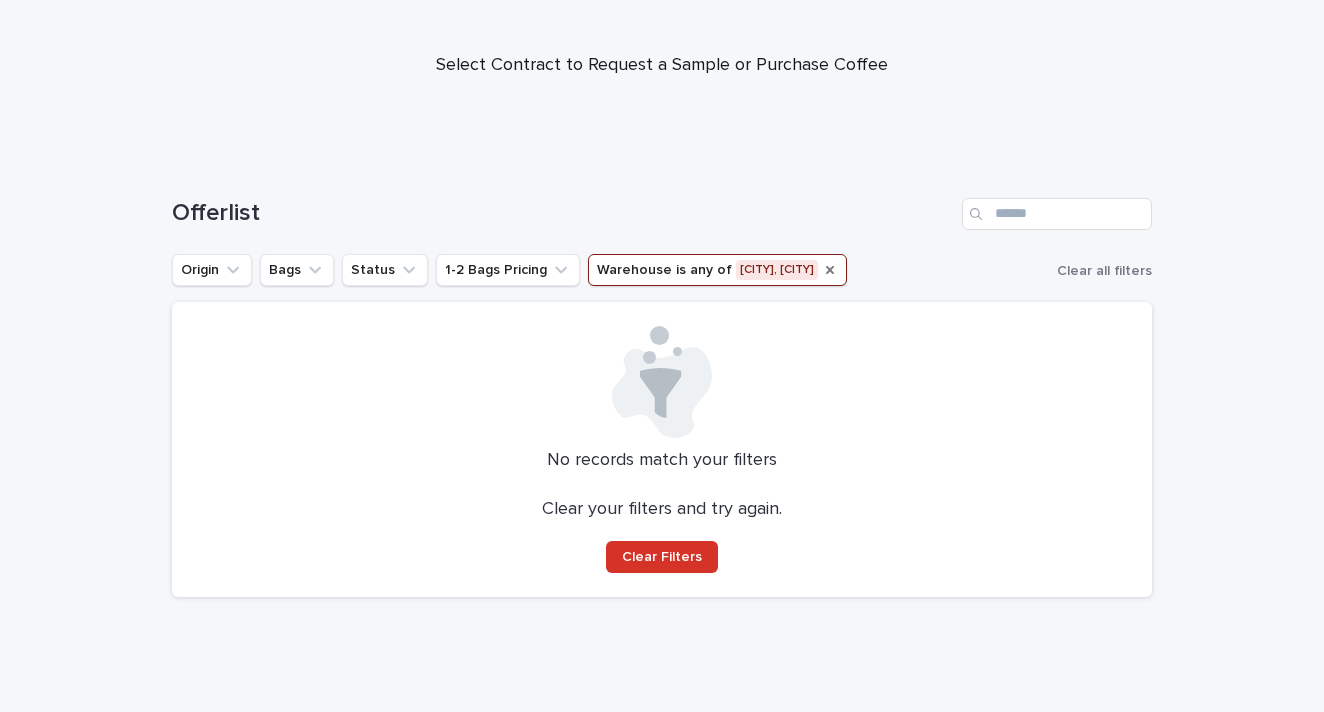 click 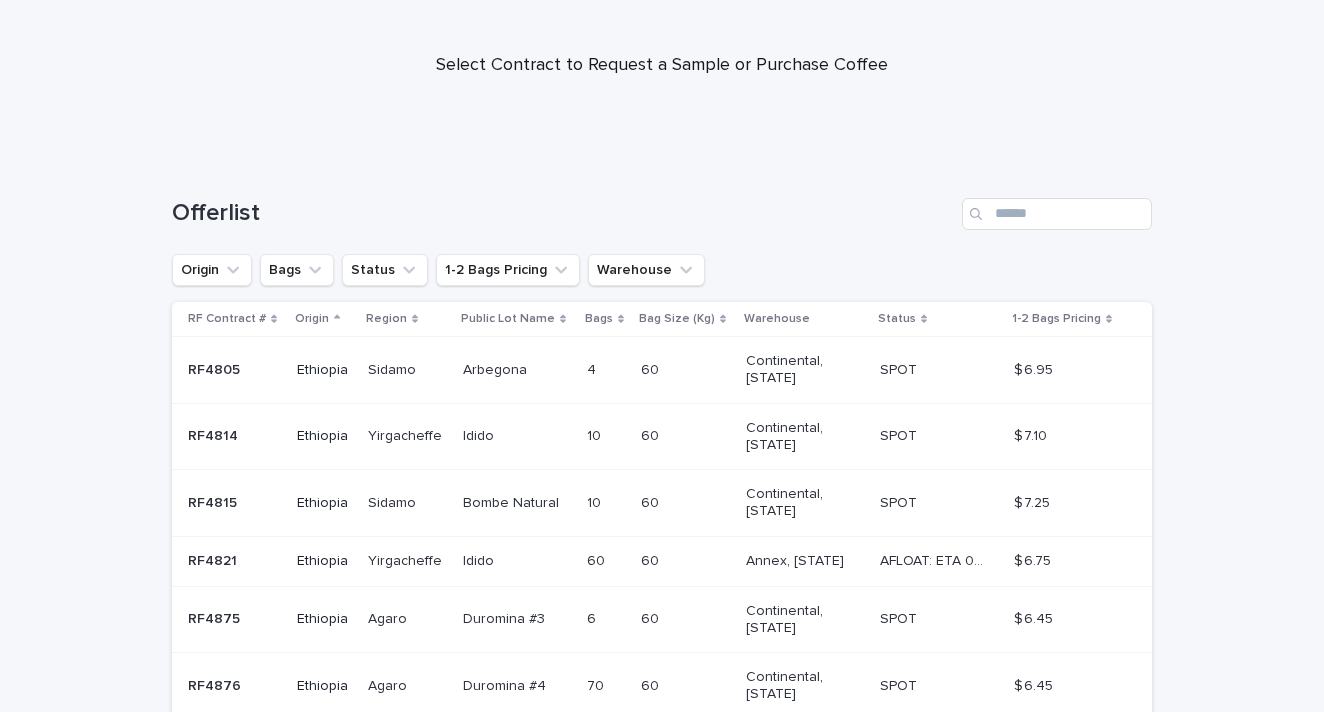 scroll, scrollTop: 90, scrollLeft: 0, axis: vertical 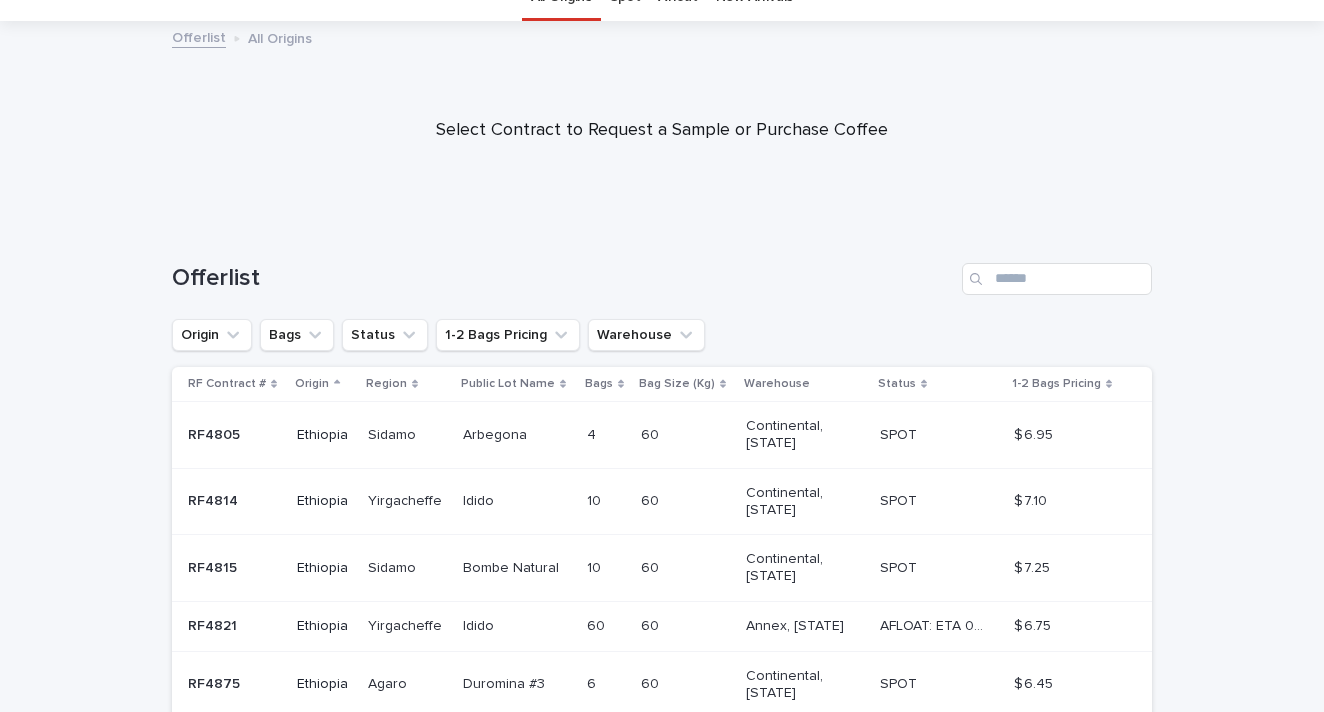 click on "Offerlist" at bounding box center [563, 278] 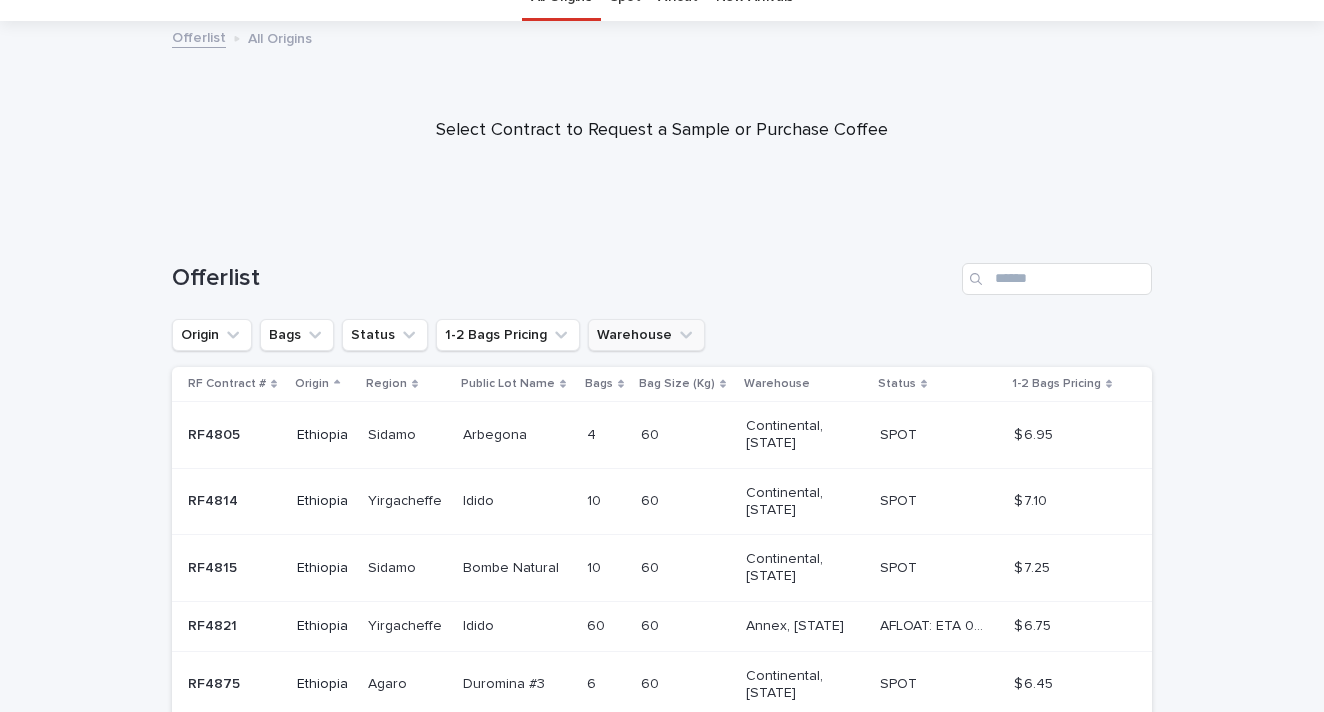 click on "Warehouse" at bounding box center [646, 335] 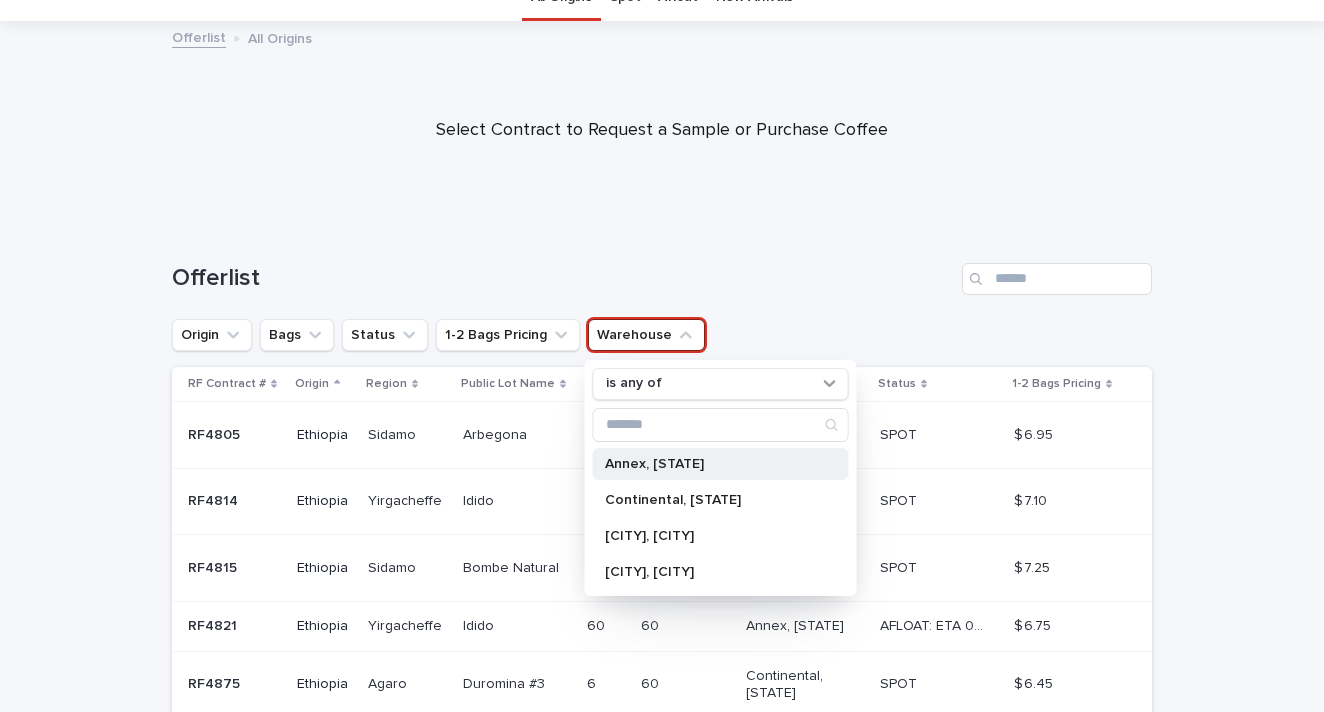 click on "Annex, [STATE]" at bounding box center (711, 464) 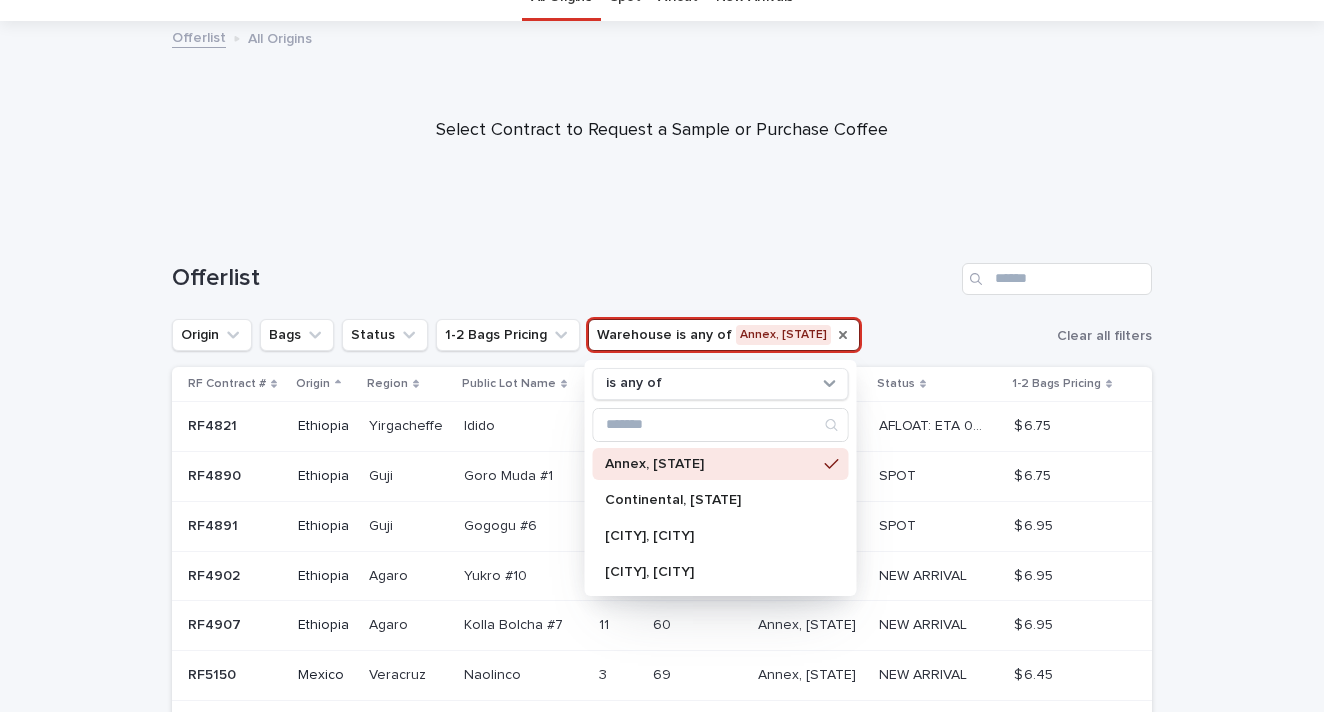click on "Offerlist" at bounding box center [563, 278] 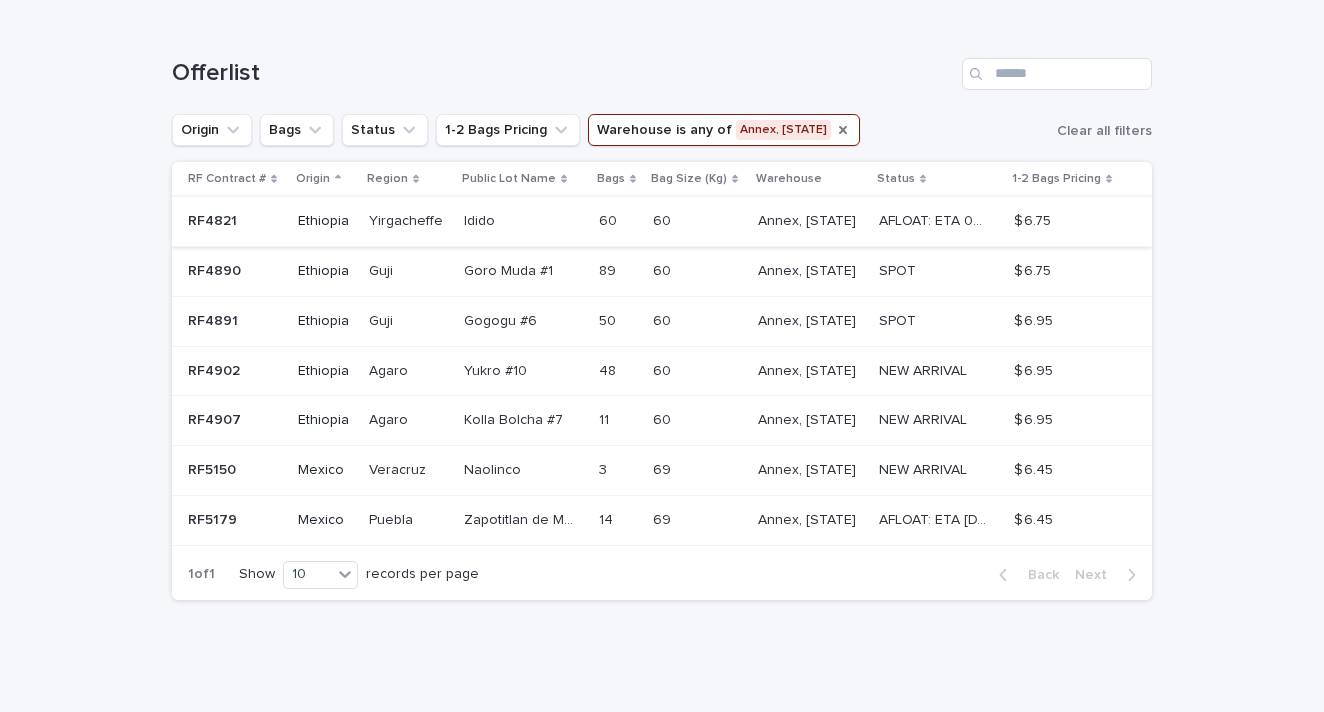scroll, scrollTop: 293, scrollLeft: 0, axis: vertical 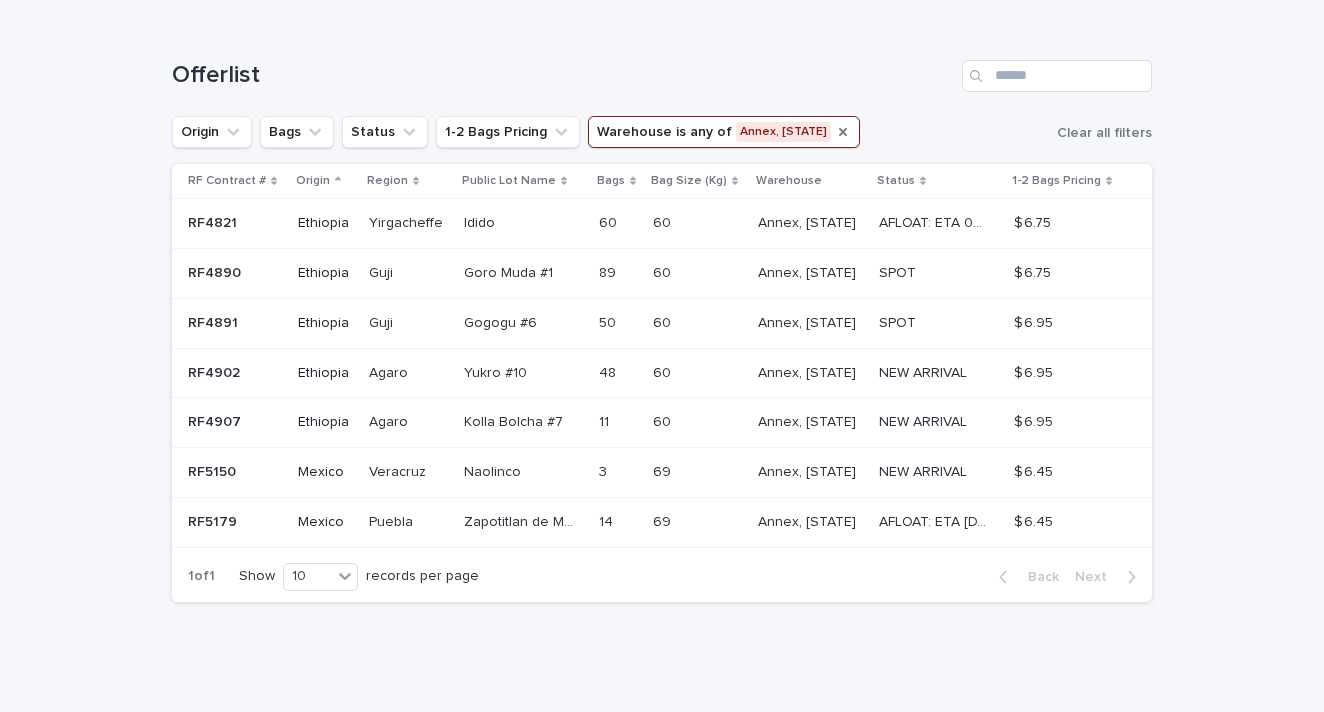 click 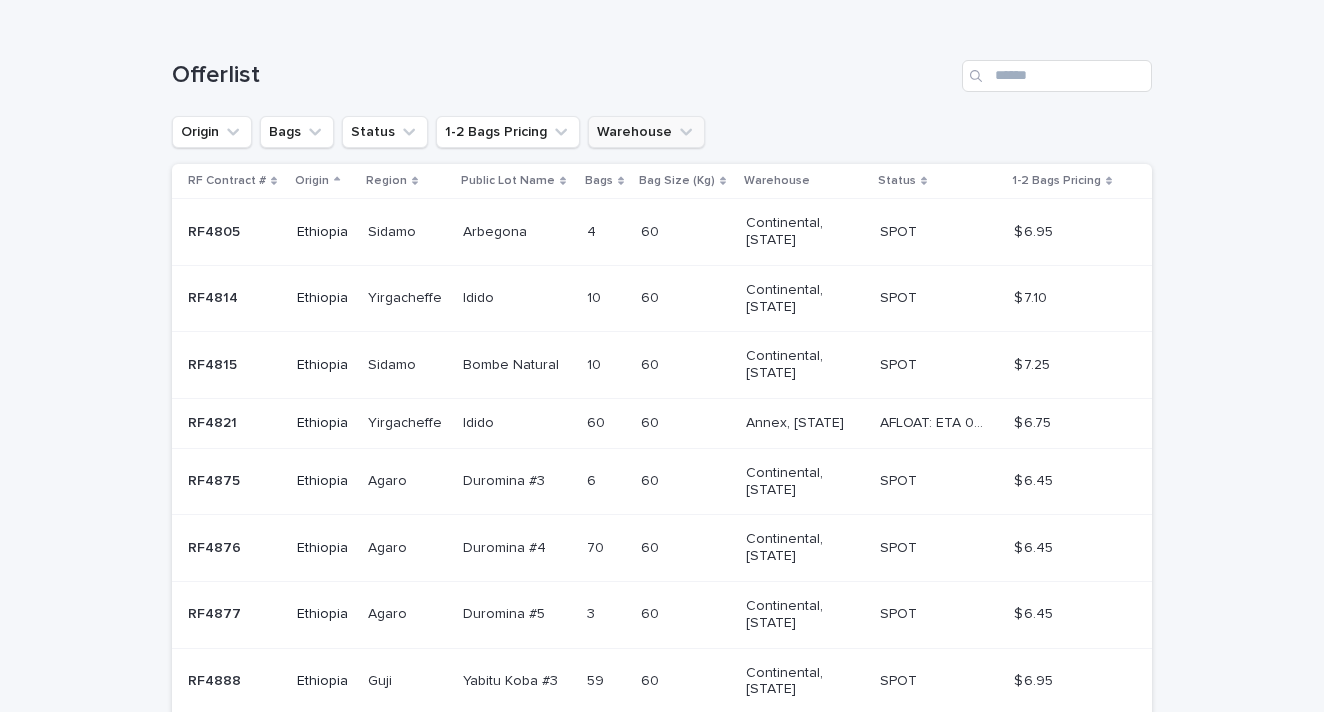 click on "Warehouse" at bounding box center [646, 132] 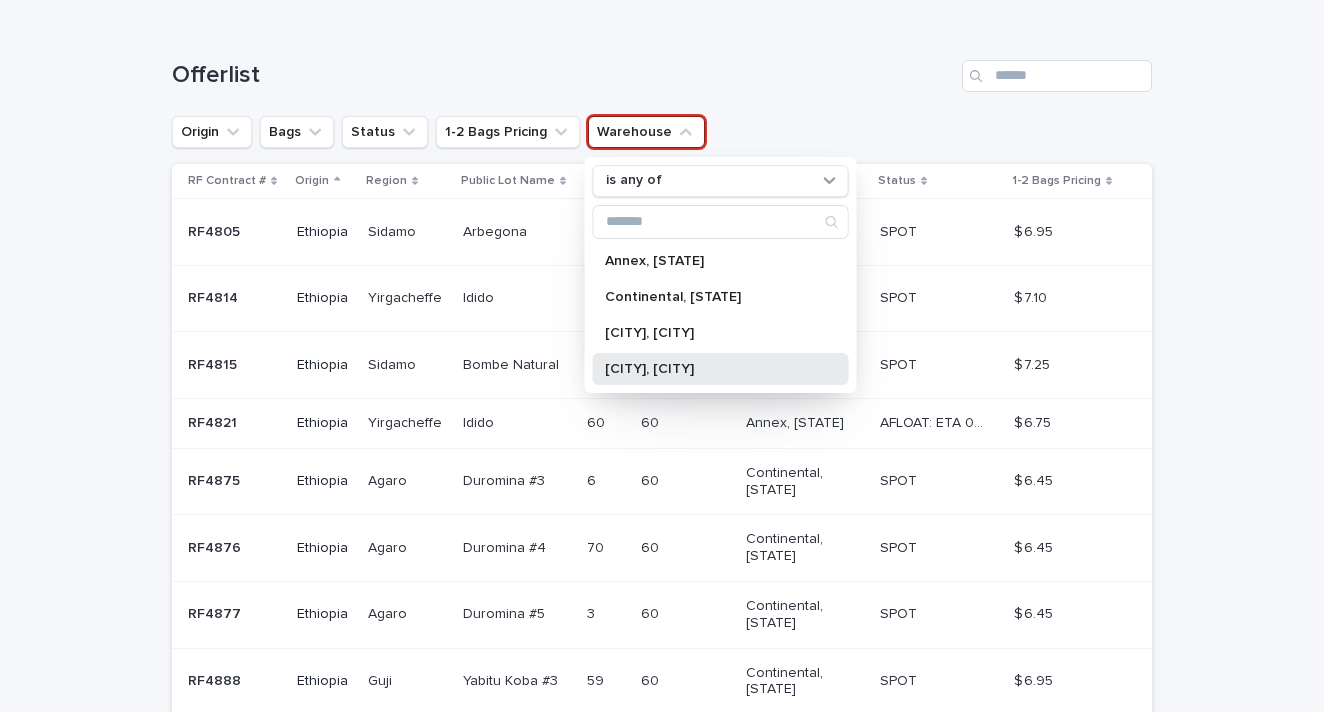 click on "[CITY], [CITY]" at bounding box center (711, 369) 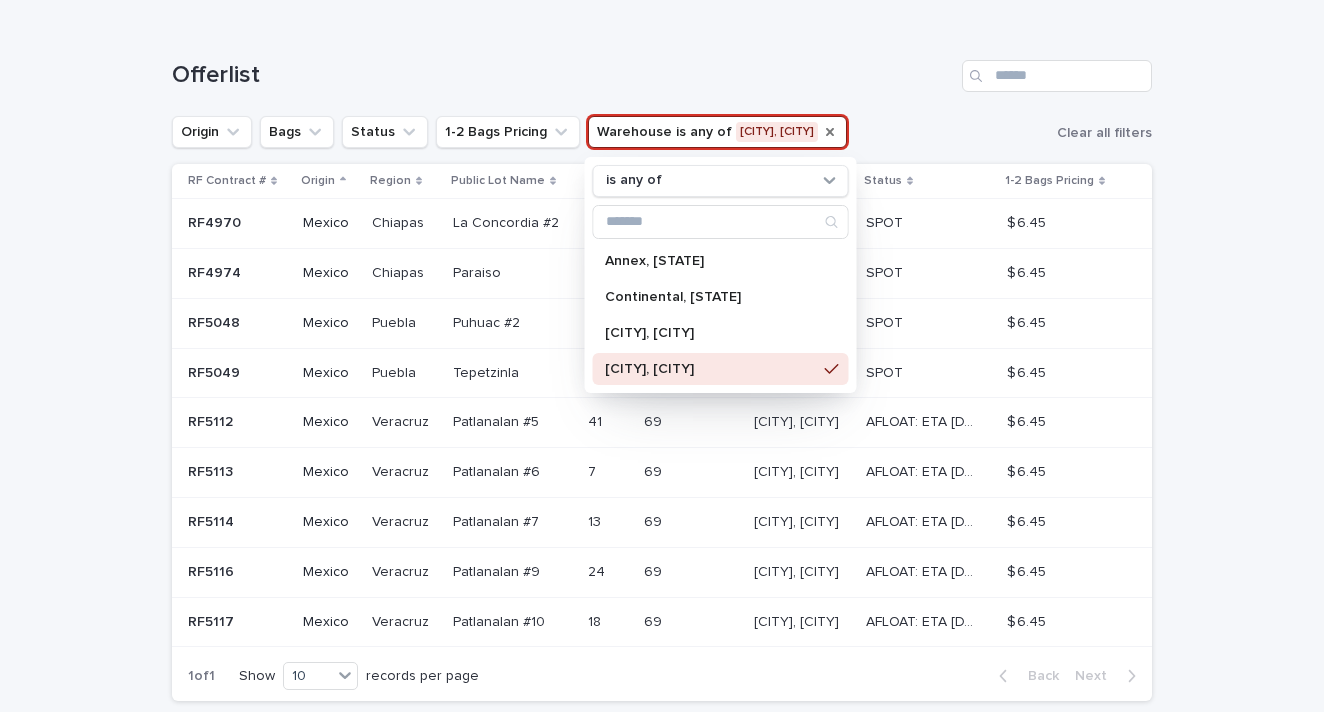 click 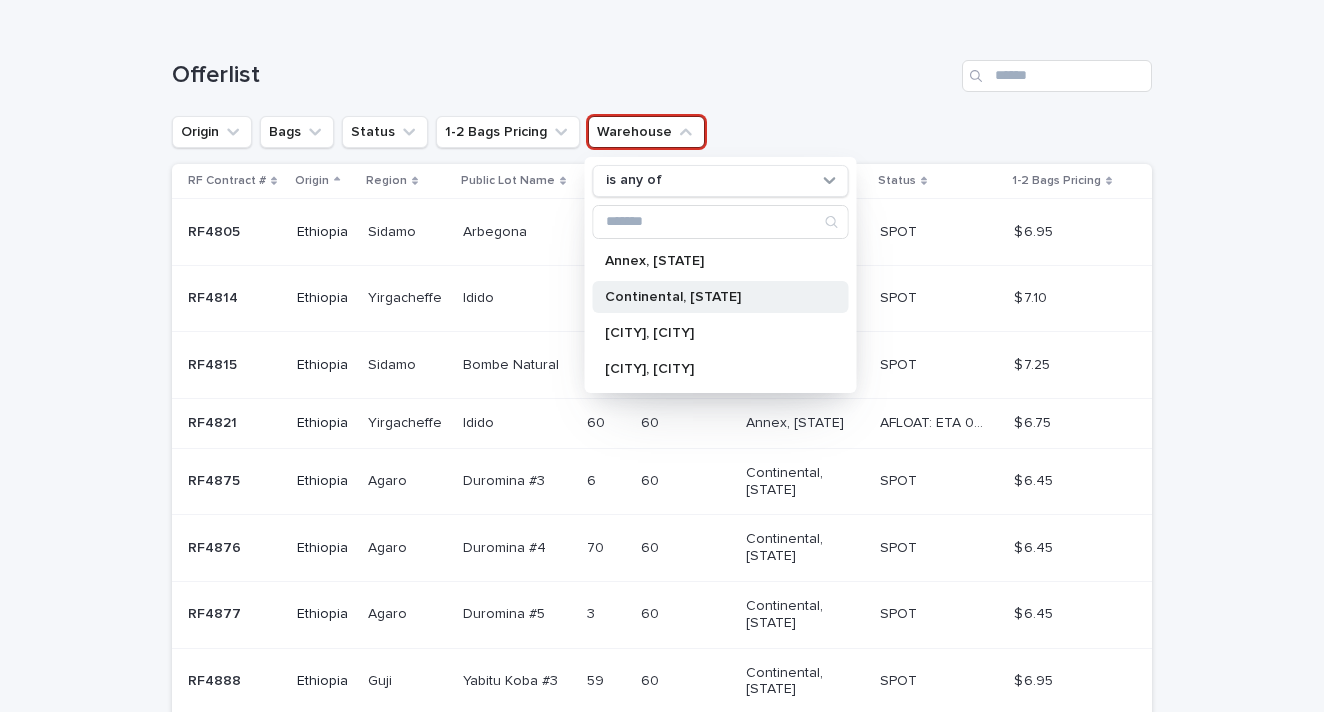 click on "Continental, [STATE]" at bounding box center (711, 297) 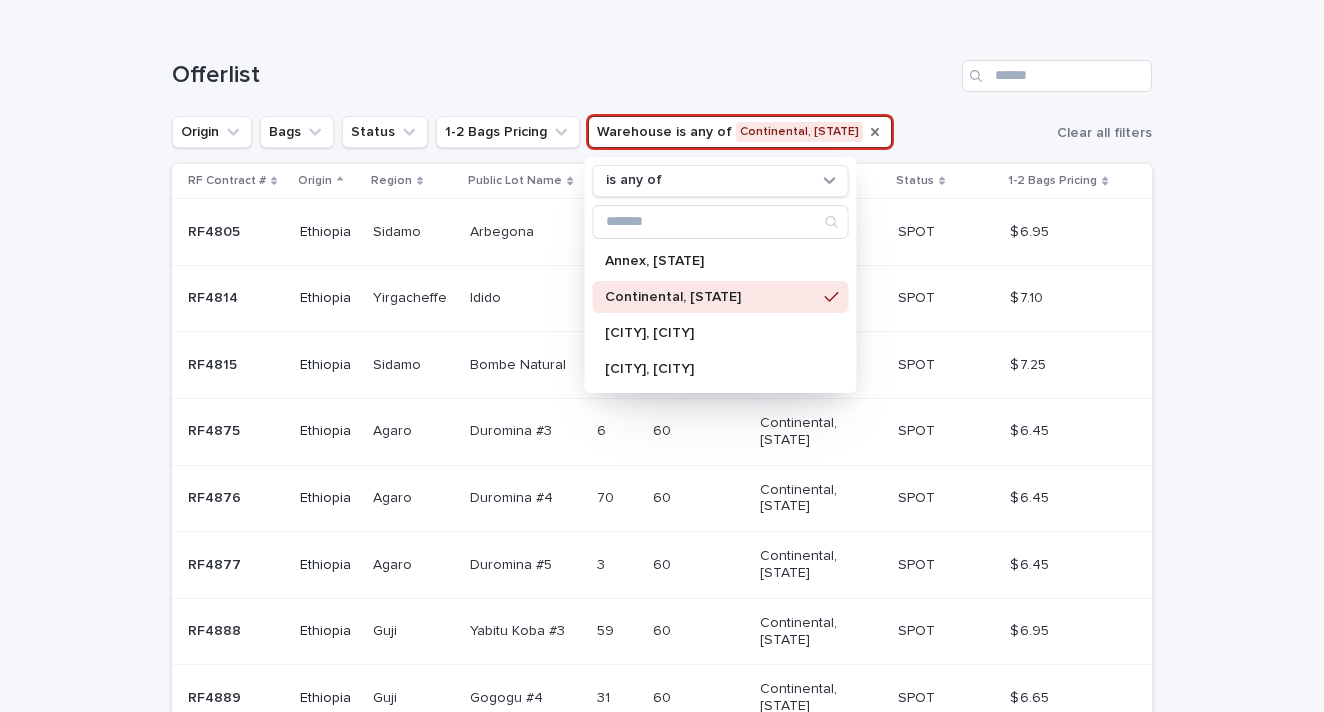 click on "Loading... Saving… Loading... Saving… Offerlist Origin Bags Status 1-2 Bags Pricing Warehouse is any of Continental, [STATE] is any of Annex, [STATE] Continental, [STATE] [CITY], [CITY] Clear all filters RF Contract # Origin Region Public Lot Name Bags Bag Size (Kg) Warehouse Status 1-2 Bags Pricing RF4805 RF4805   Ethiopia Sidamo Sidamo   Arbegona  Arbegona    4 4   60 60   Continental, [STATE]   SPOT SPOT   $ 6.95 $ 6.95   RF4814 RF4814   Ethiopia Yirgacheffe Yirgacheffe   Idido  Idido    10 10   60 60   Continental, [STATE]   SPOT SPOT   $ 7.10 $ 7.10   RF4815 RF4815   Ethiopia Sidamo Sidamo   Bombe  Natural Bombe  Natural   10 10   60 60   Continental, [STATE]   SPOT SPOT   $ 7.25 $ 7.25   RF4875 RF4875   Ethiopia Agaro Agaro   Duromina #3 Duromina #3   6 6   60 60   Continental, [STATE]   SPOT SPOT   $ 6.45 $ 6.45   RF4876 RF4876   Ethiopia Agaro Agaro   Duromina #4 Duromina #4   70 70   60 60     SPOT SPOT" at bounding box center [662, 527] 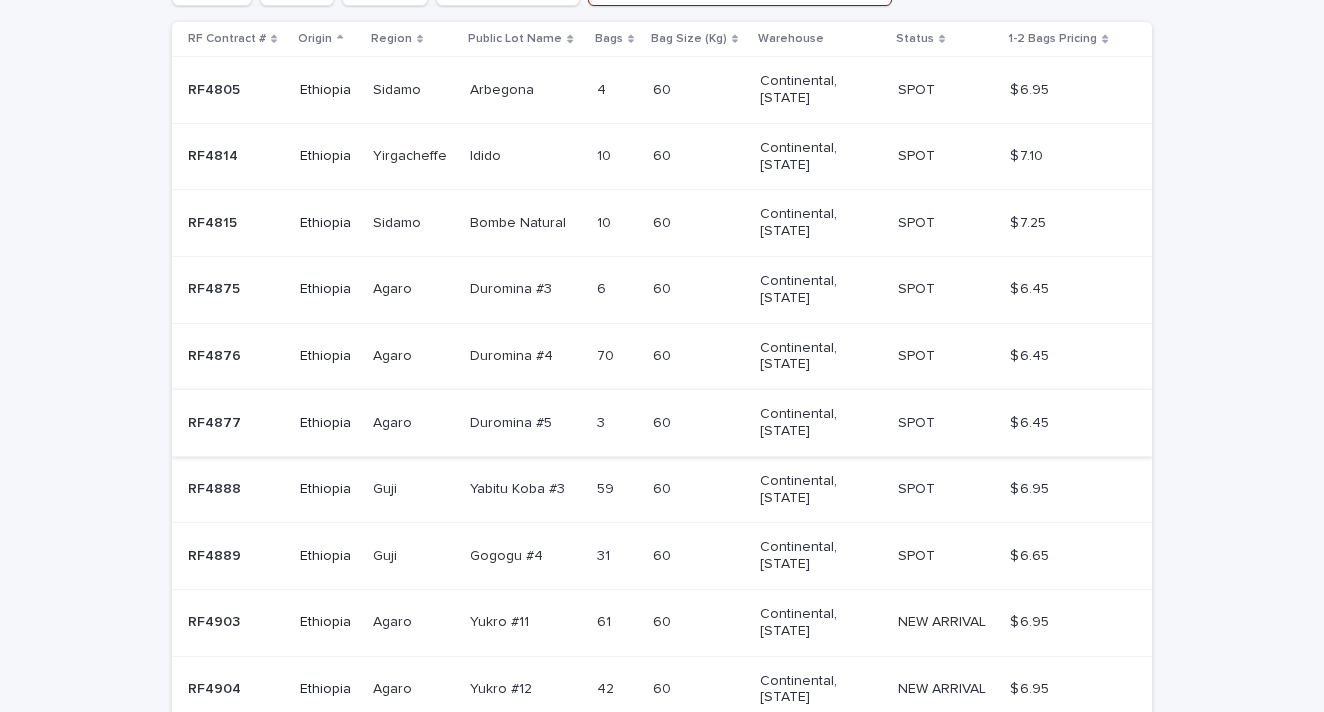 scroll, scrollTop: 196, scrollLeft: 0, axis: vertical 